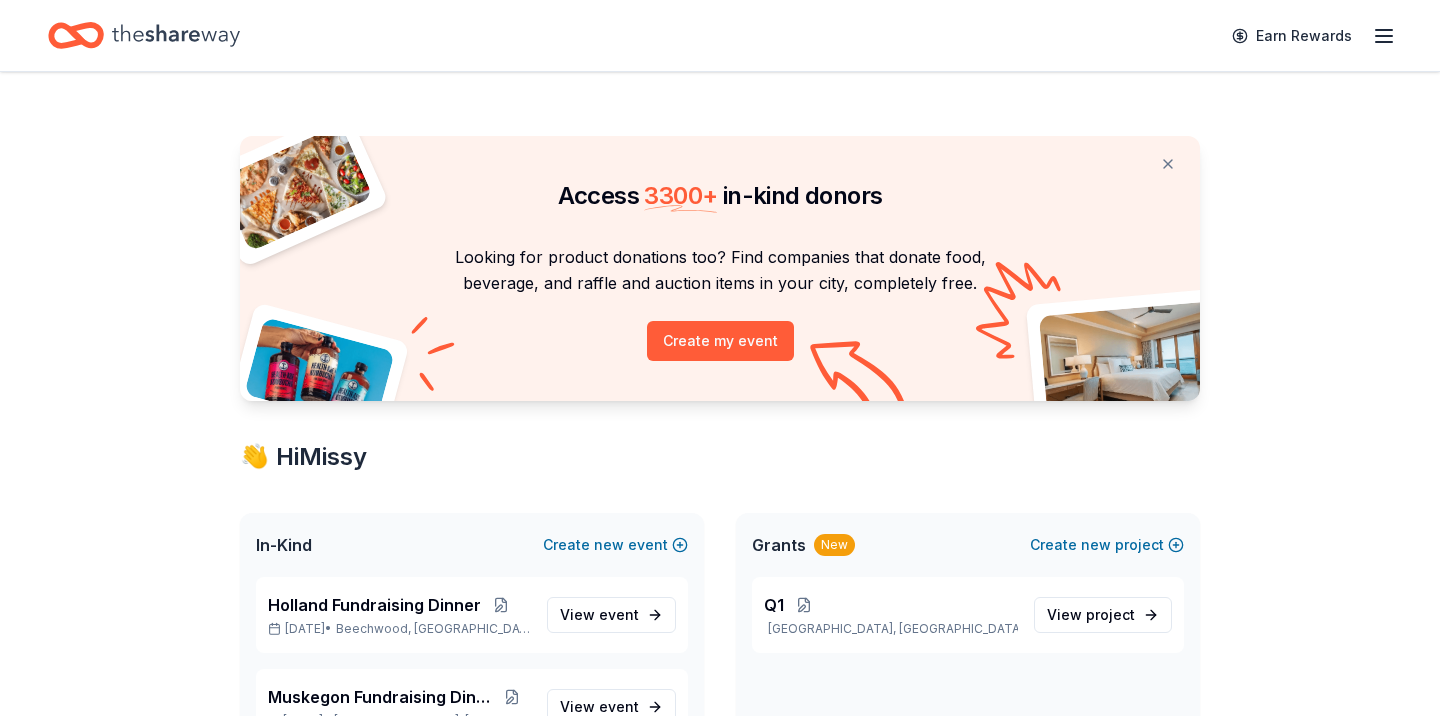 scroll, scrollTop: 0, scrollLeft: 0, axis: both 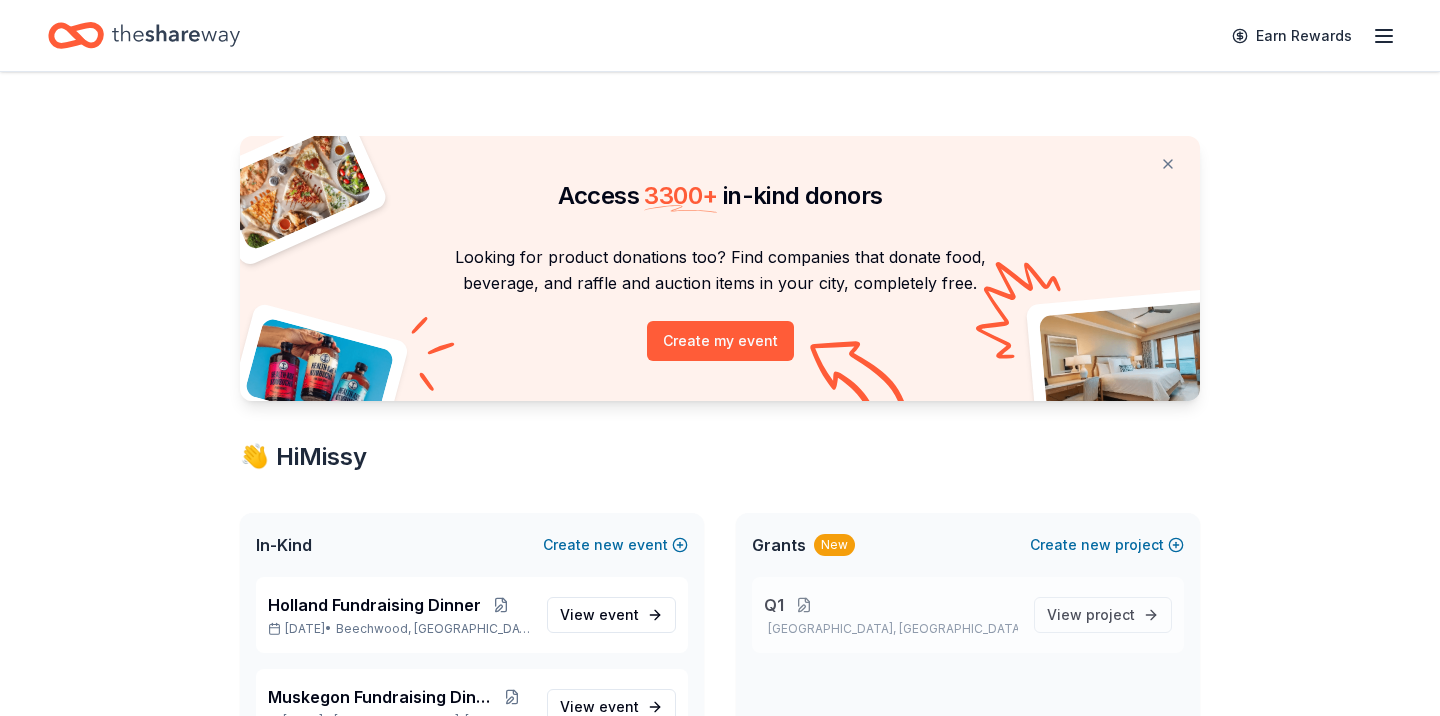 click at bounding box center [804, 605] 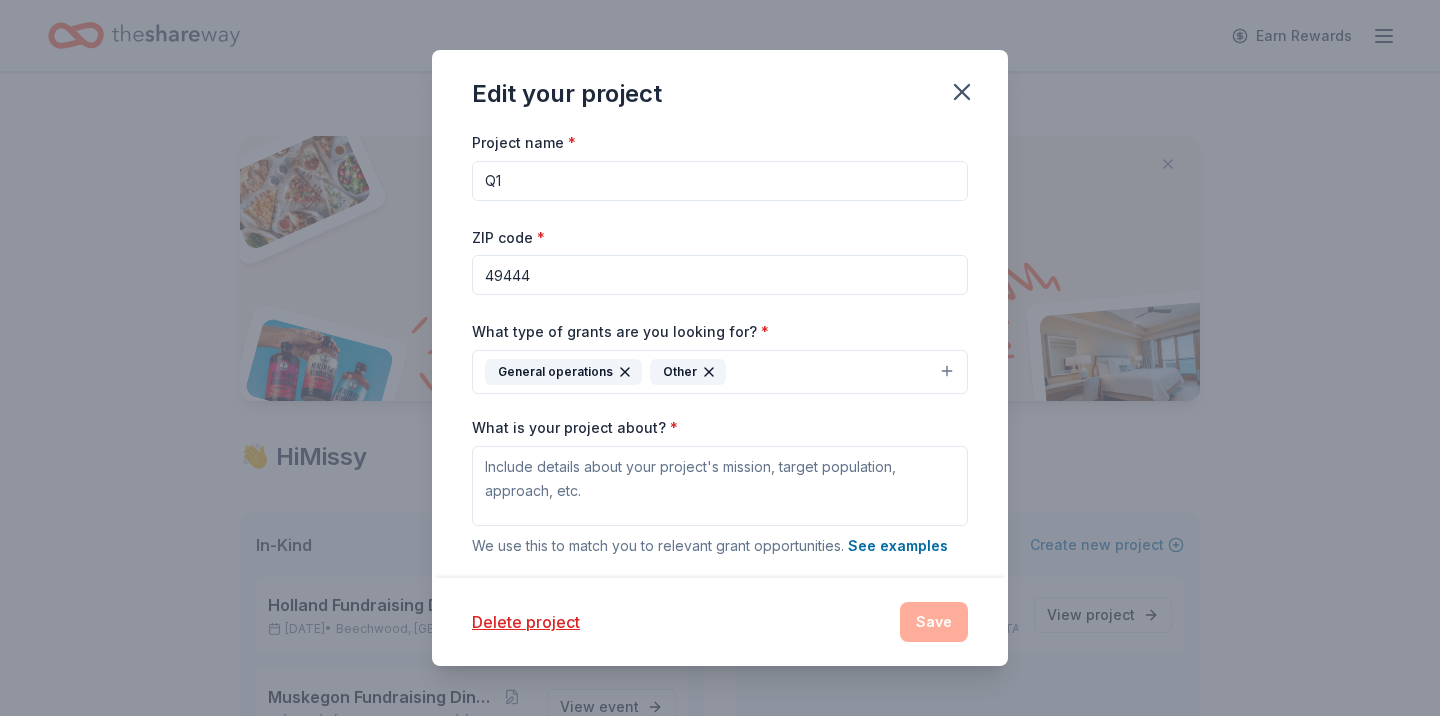 drag, startPoint x: 517, startPoint y: 182, endPoint x: 462, endPoint y: 182, distance: 55 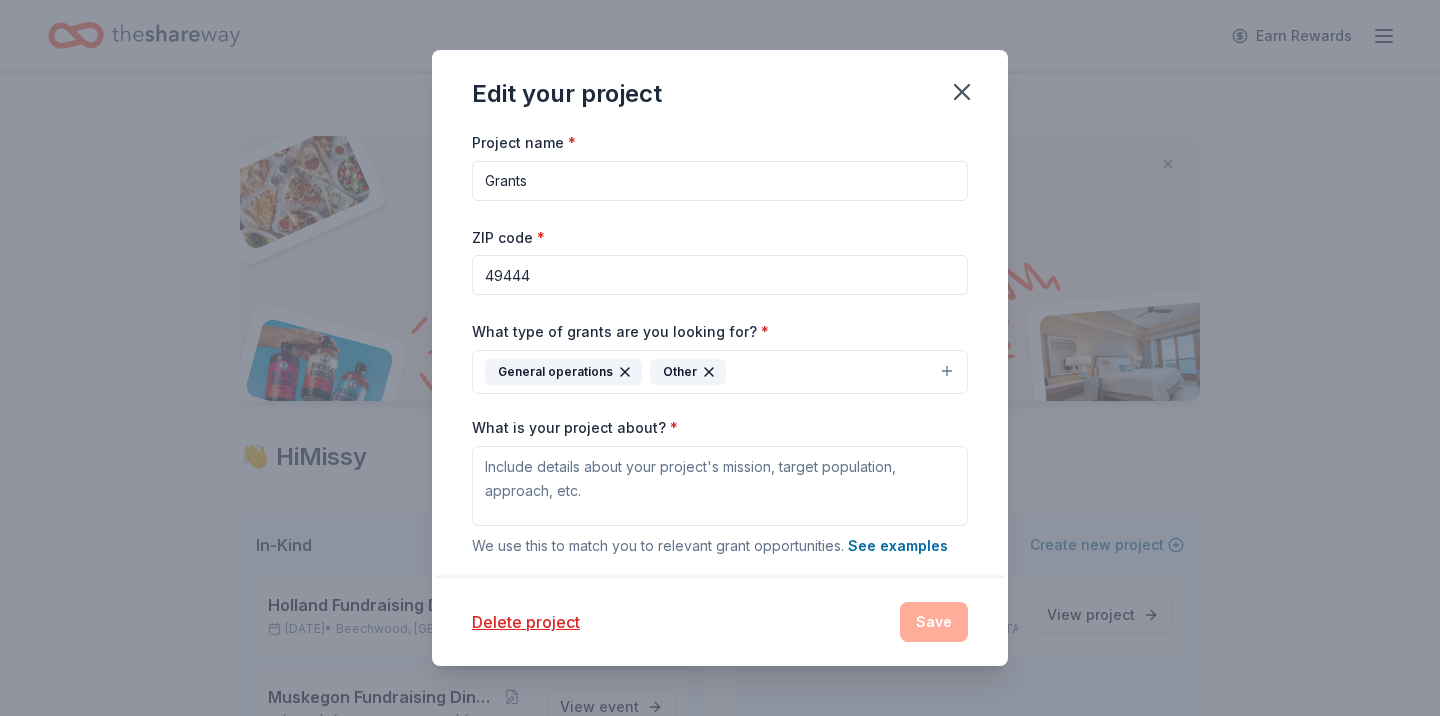 type on "Grants" 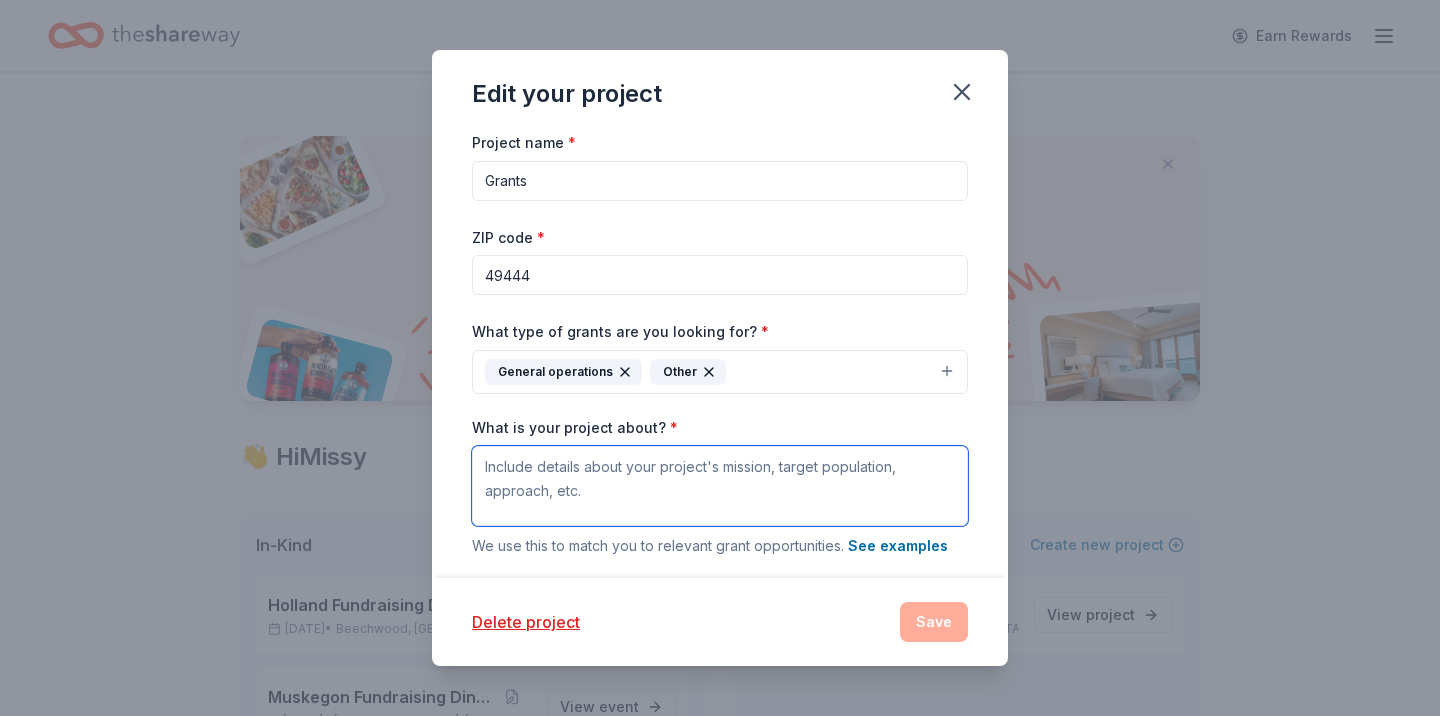 click on "What is your project about? *" at bounding box center (720, 486) 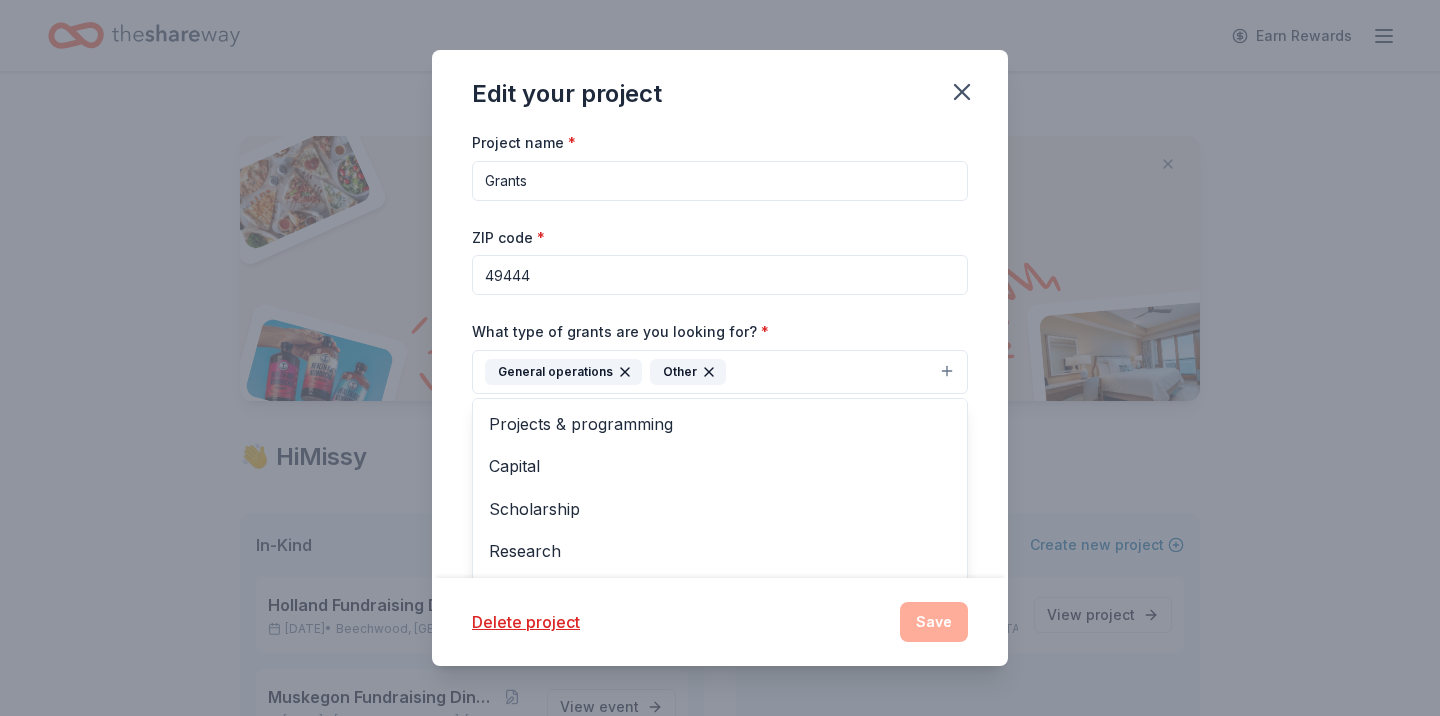 click on "General operations Other" at bounding box center [720, 372] 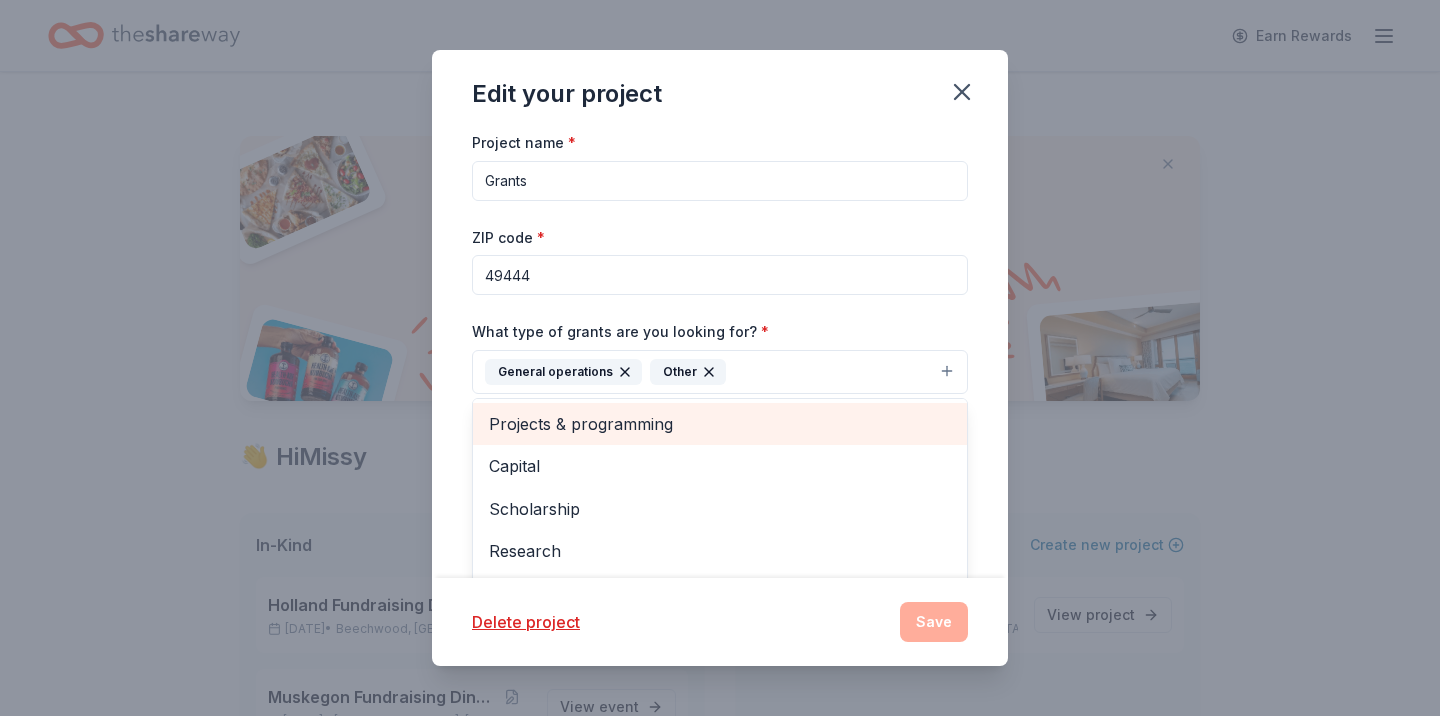 click on "Projects & programming" at bounding box center (720, 424) 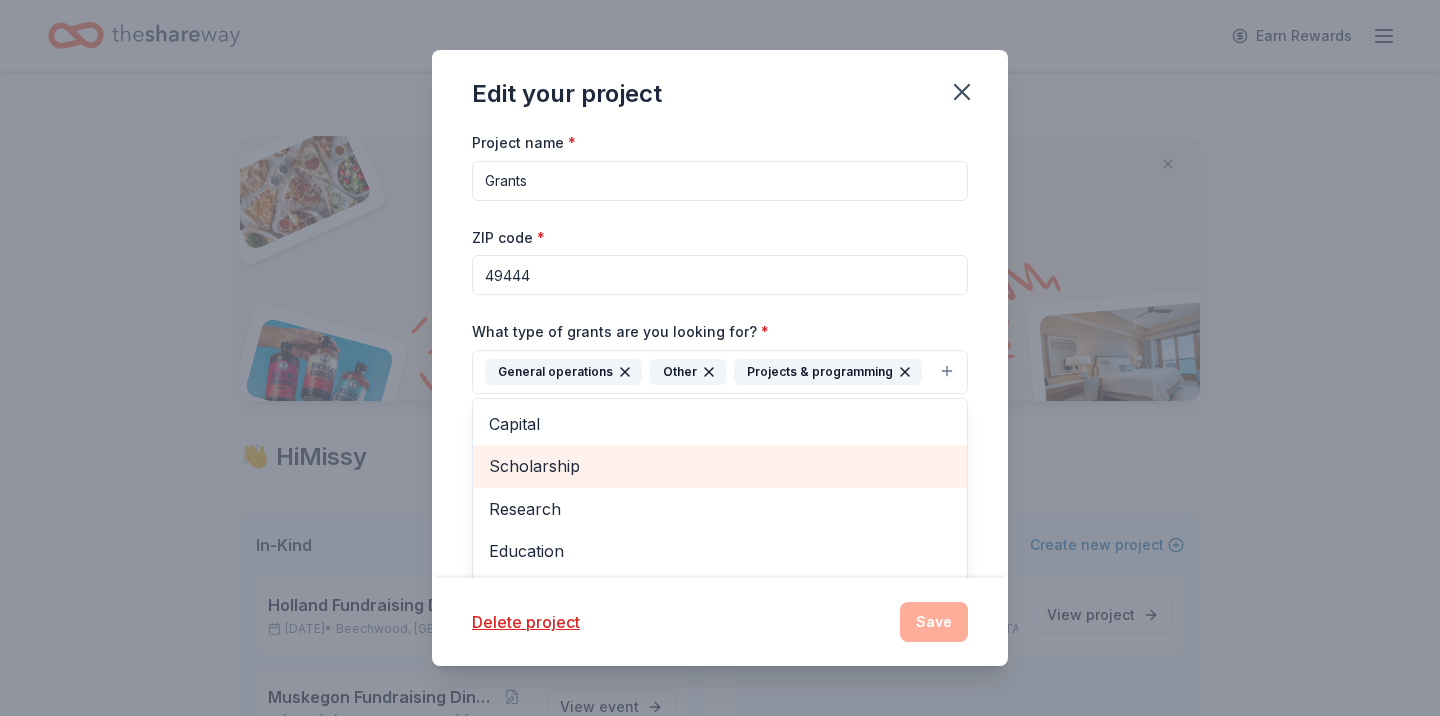 click on "Scholarship" at bounding box center (720, 466) 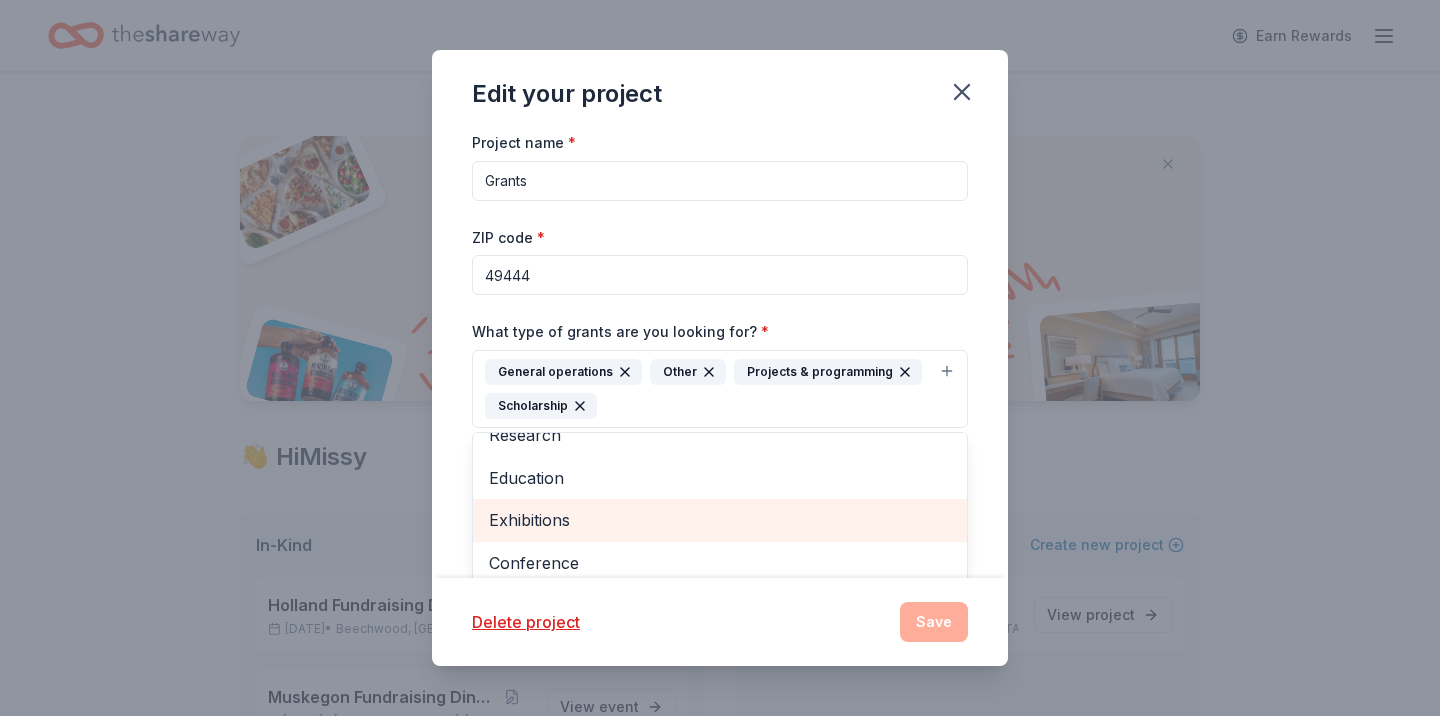scroll, scrollTop: 64, scrollLeft: 0, axis: vertical 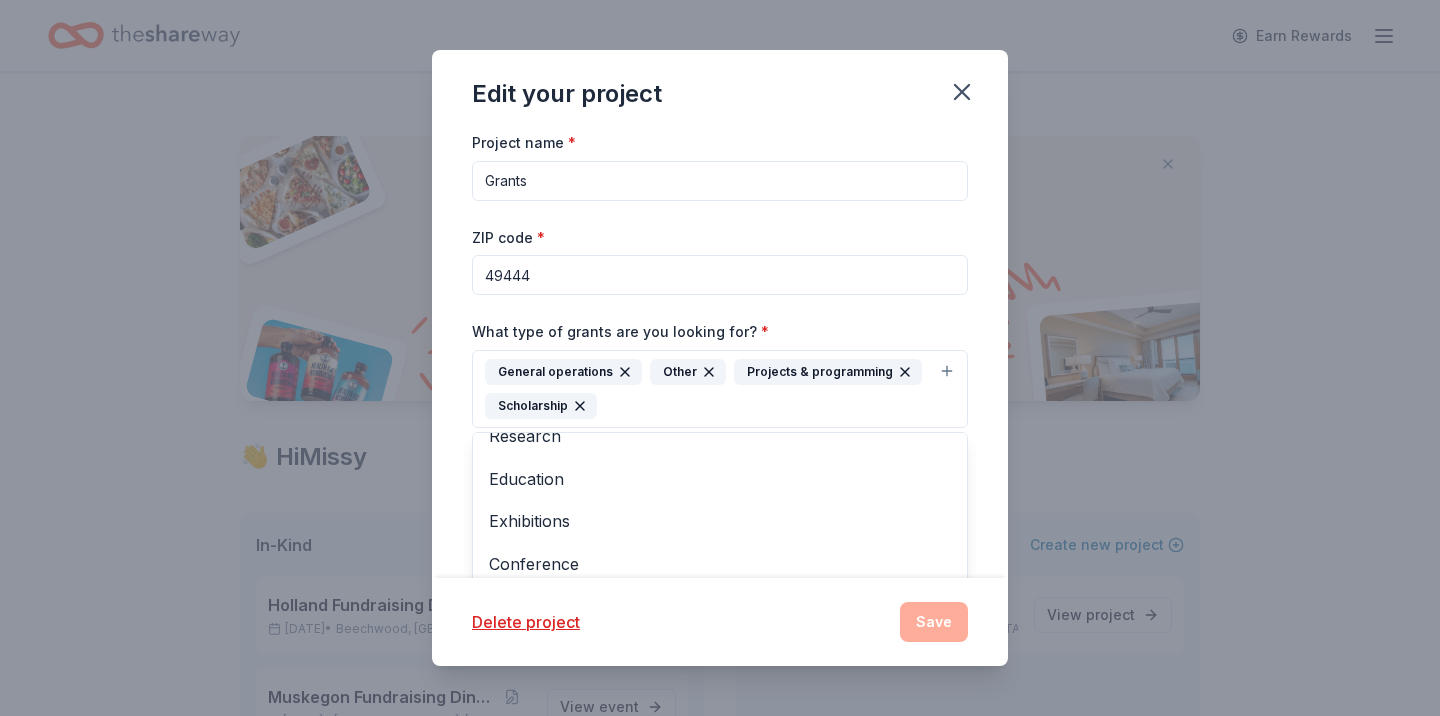 click on "Project name * Grants ZIP code * 49444 What type of grants are you looking for? * General operations Other Projects & programming Scholarship Capital Research Education Exhibitions Conference Training and capacity building Fellowship What is your project about? * We use this to match you to relevant grant opportunities.   See examples We recommend at least 300 characters to get the best grant matches. Cause tags * Addiction services Alcoholism Add more specific tags related to   "Addiction services" : Eating disorders Smoking Substance abuse prevention Substance abuse treatment Send me reminders Email me reminders of grant application deadlines" at bounding box center [720, 354] 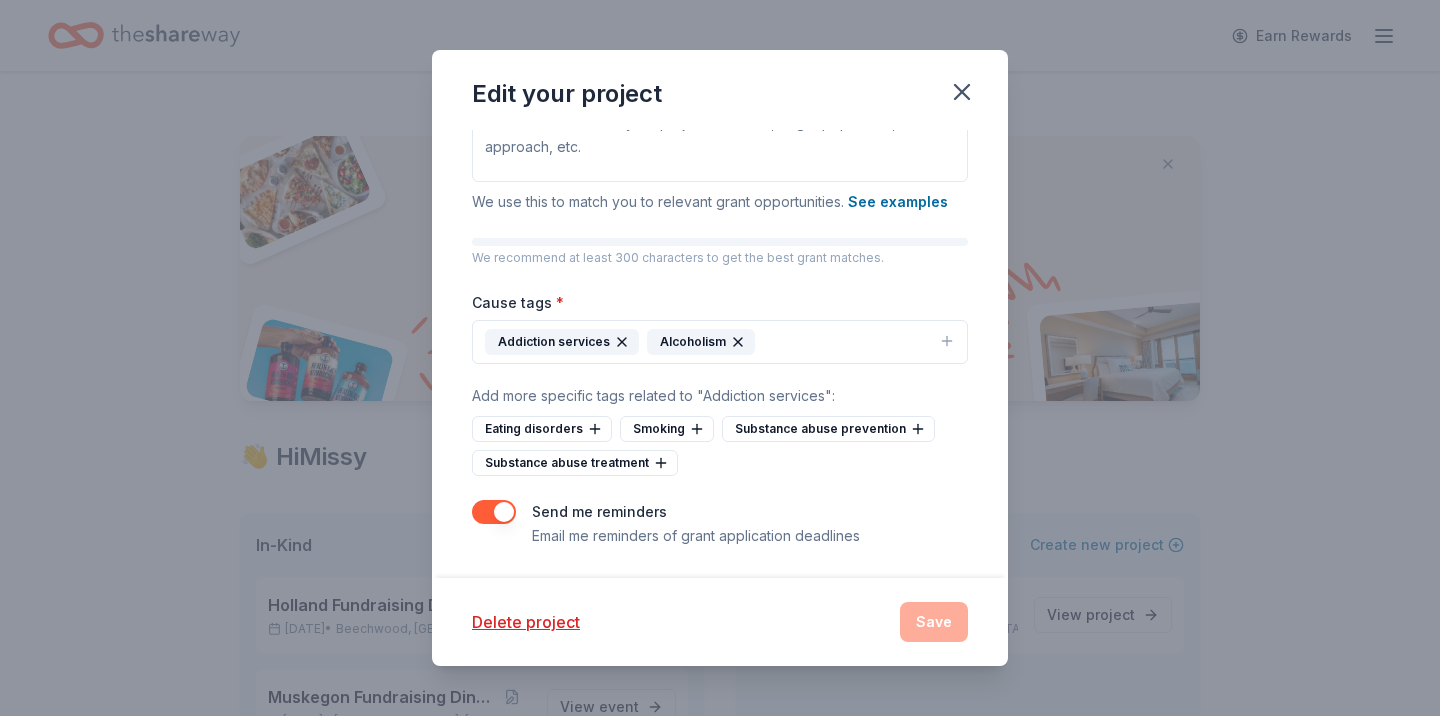 scroll, scrollTop: 377, scrollLeft: 0, axis: vertical 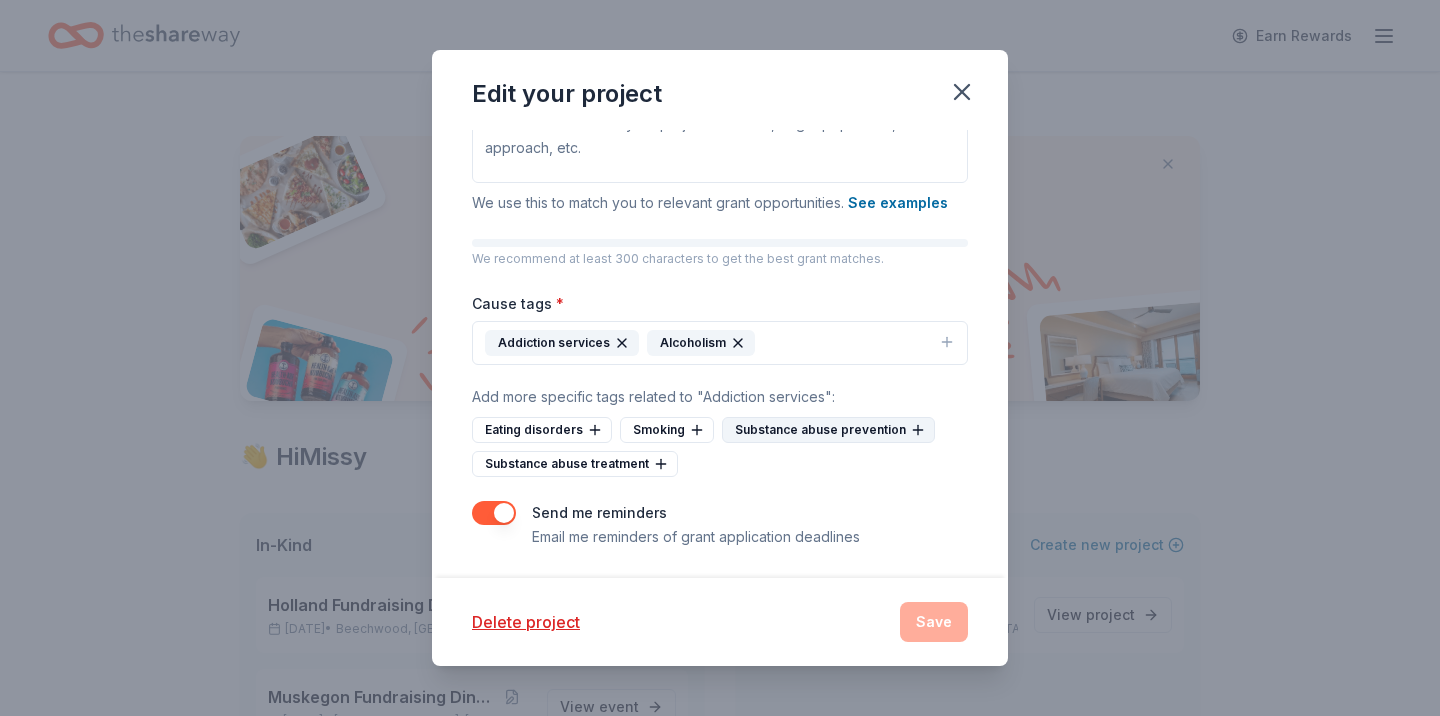 click on "Substance abuse prevention" at bounding box center (828, 430) 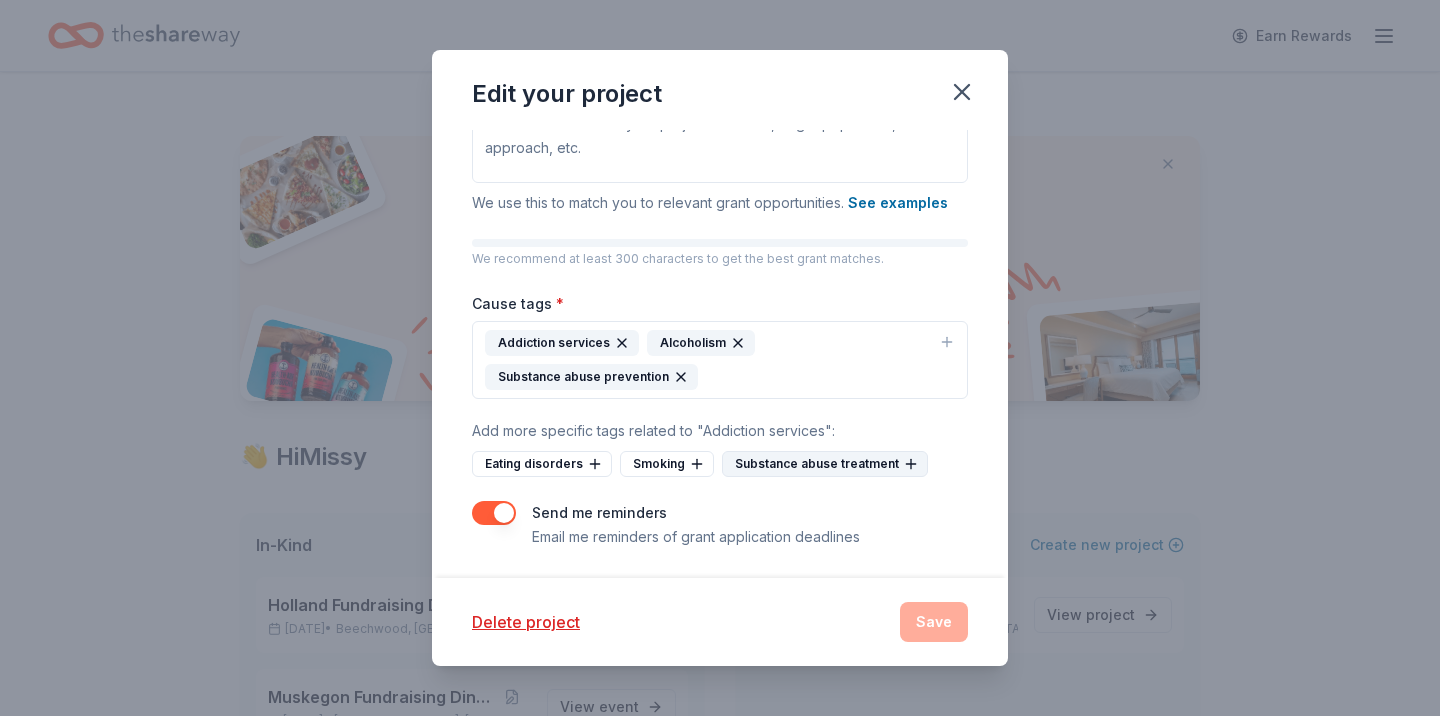 click on "Substance abuse treatment" at bounding box center [825, 464] 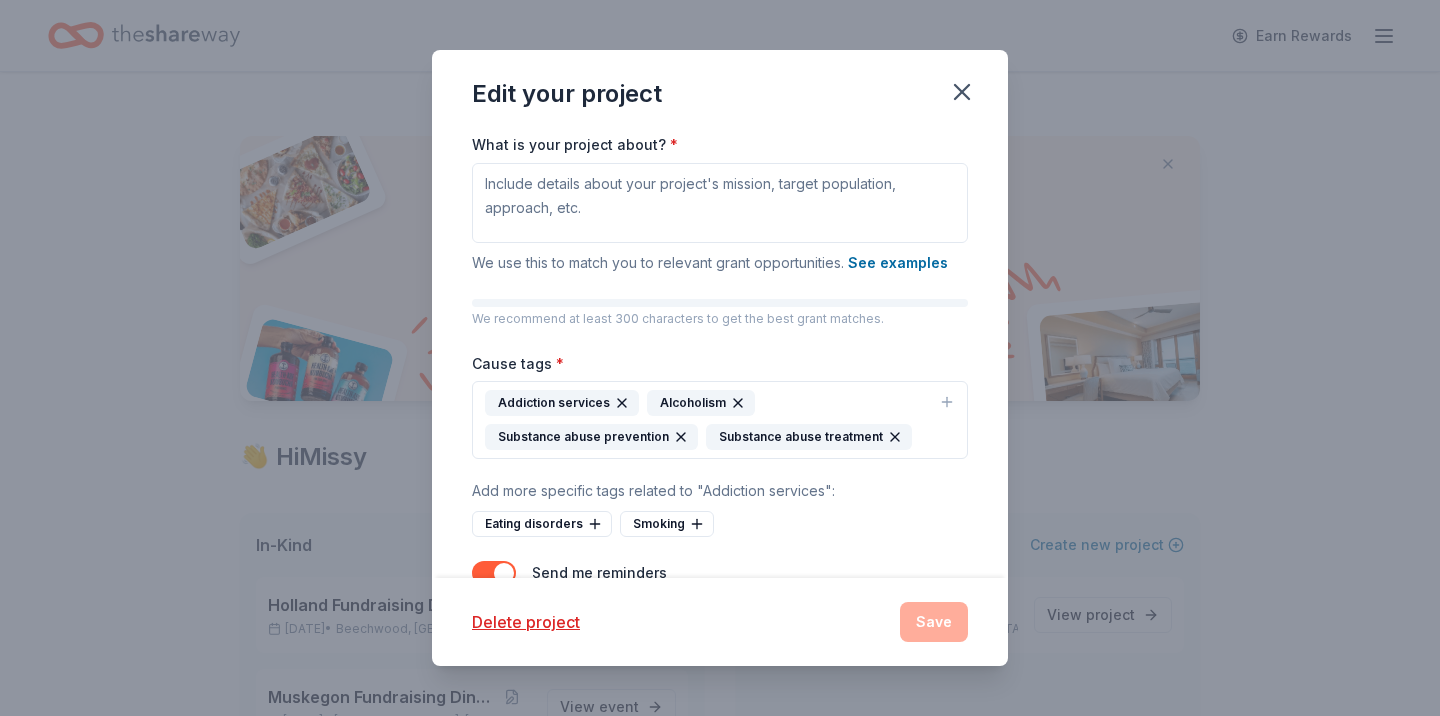 scroll, scrollTop: 311, scrollLeft: 0, axis: vertical 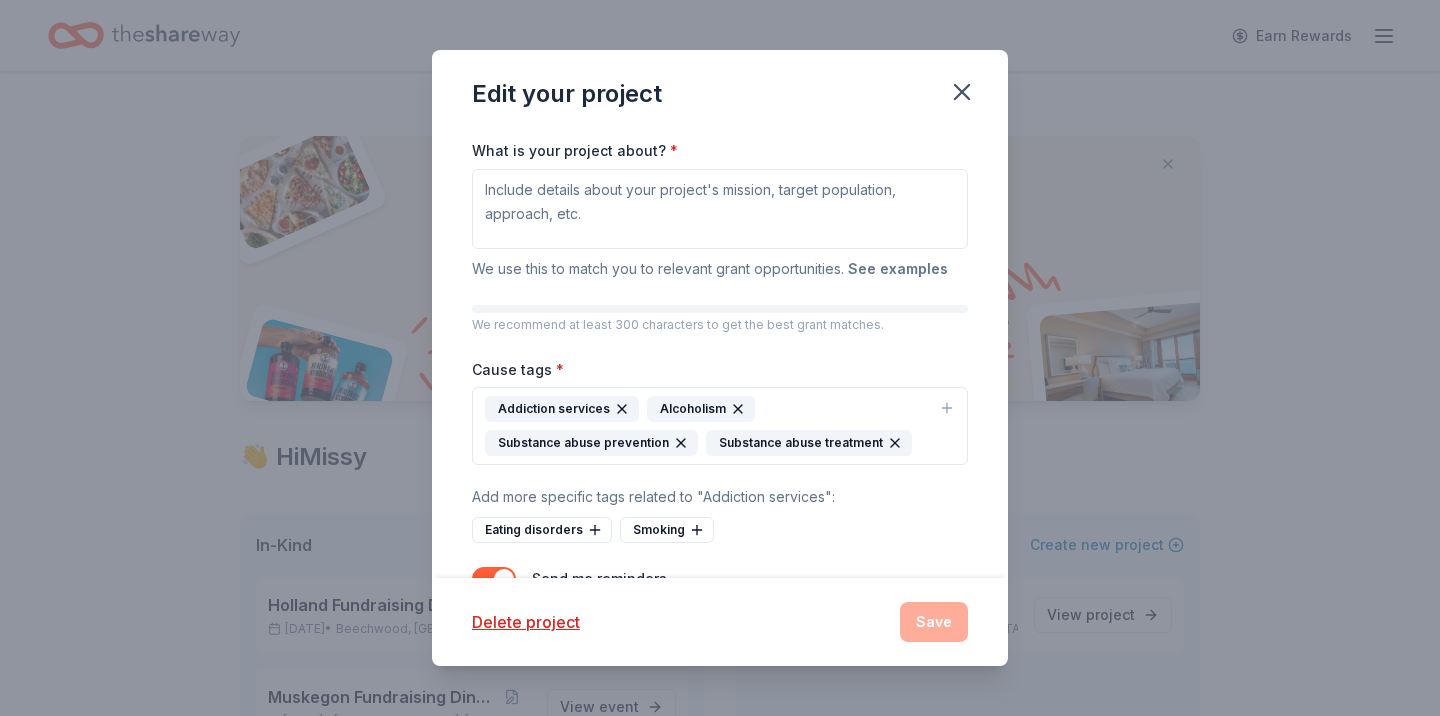 click on "See examples" at bounding box center [898, 269] 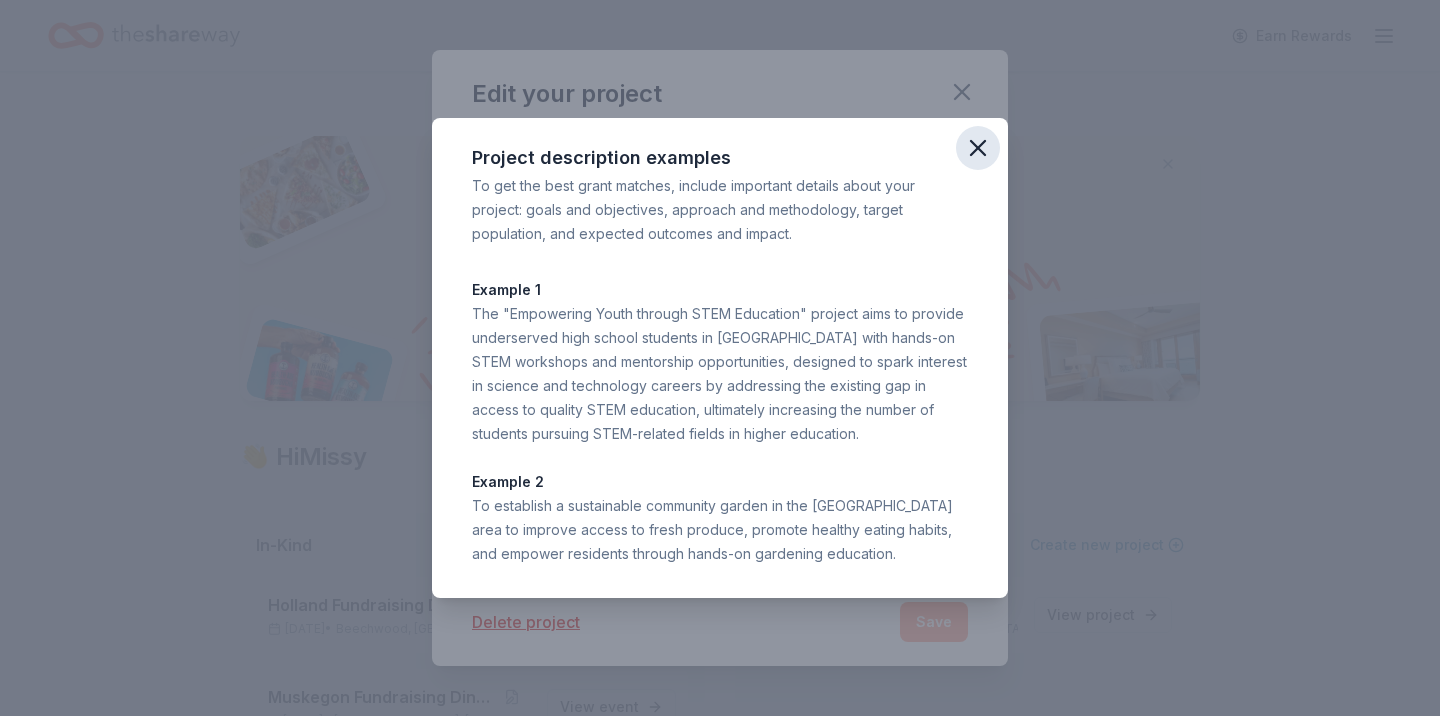 click 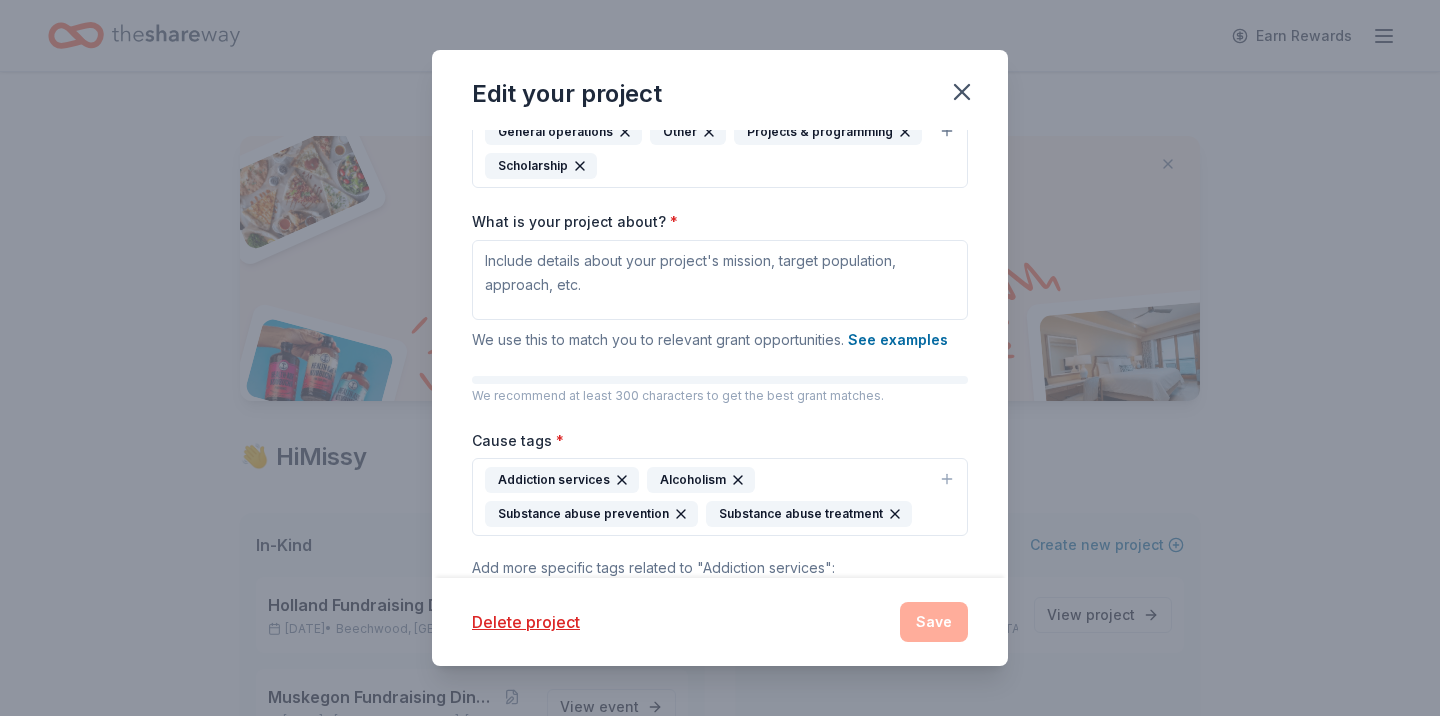 scroll, scrollTop: 0, scrollLeft: 0, axis: both 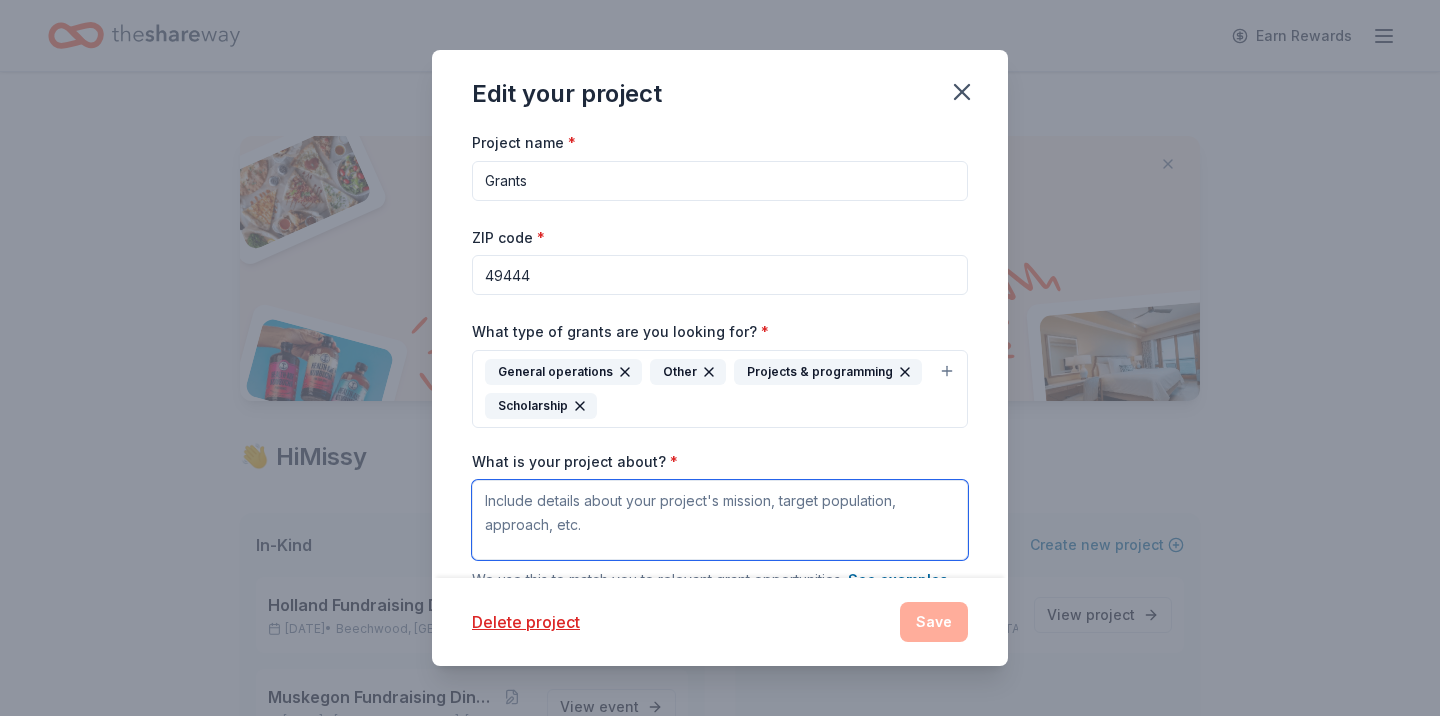 click on "What is your project about? *" at bounding box center (720, 520) 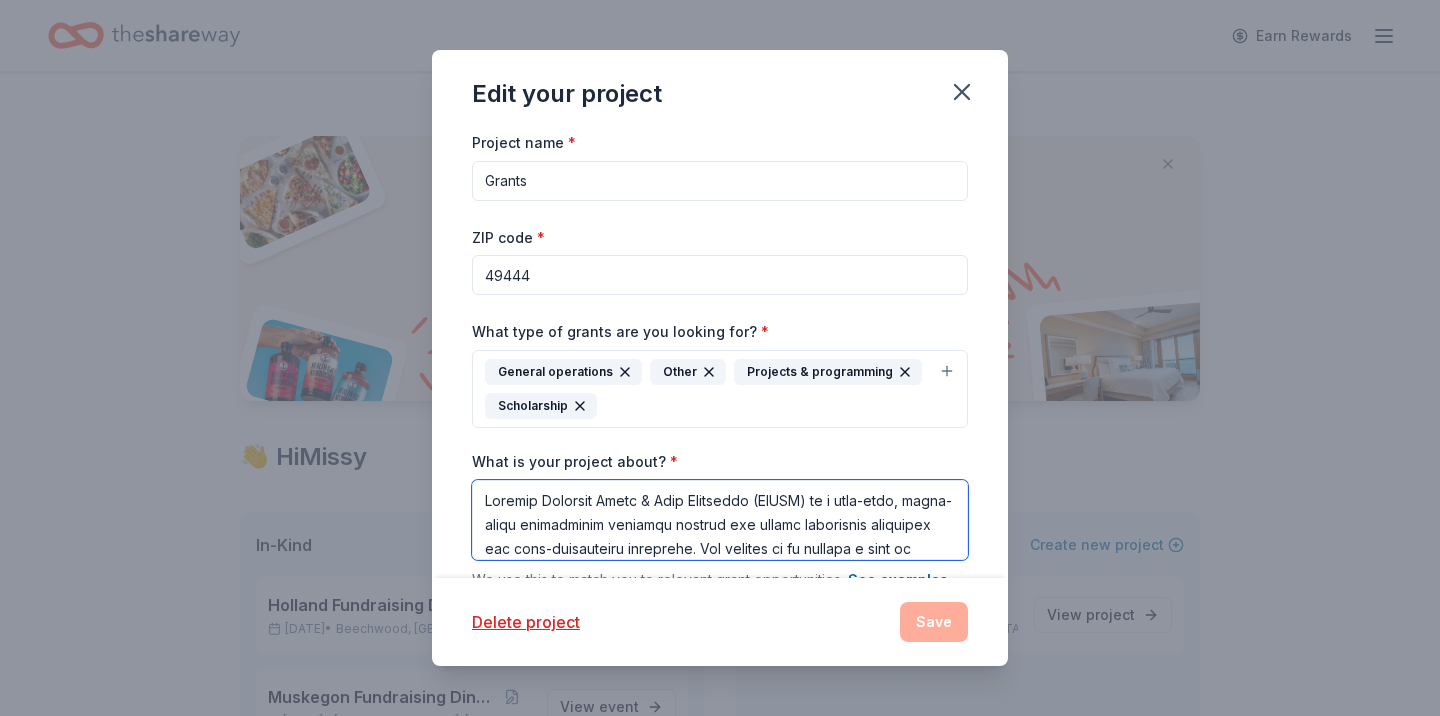 scroll, scrollTop: 462, scrollLeft: 0, axis: vertical 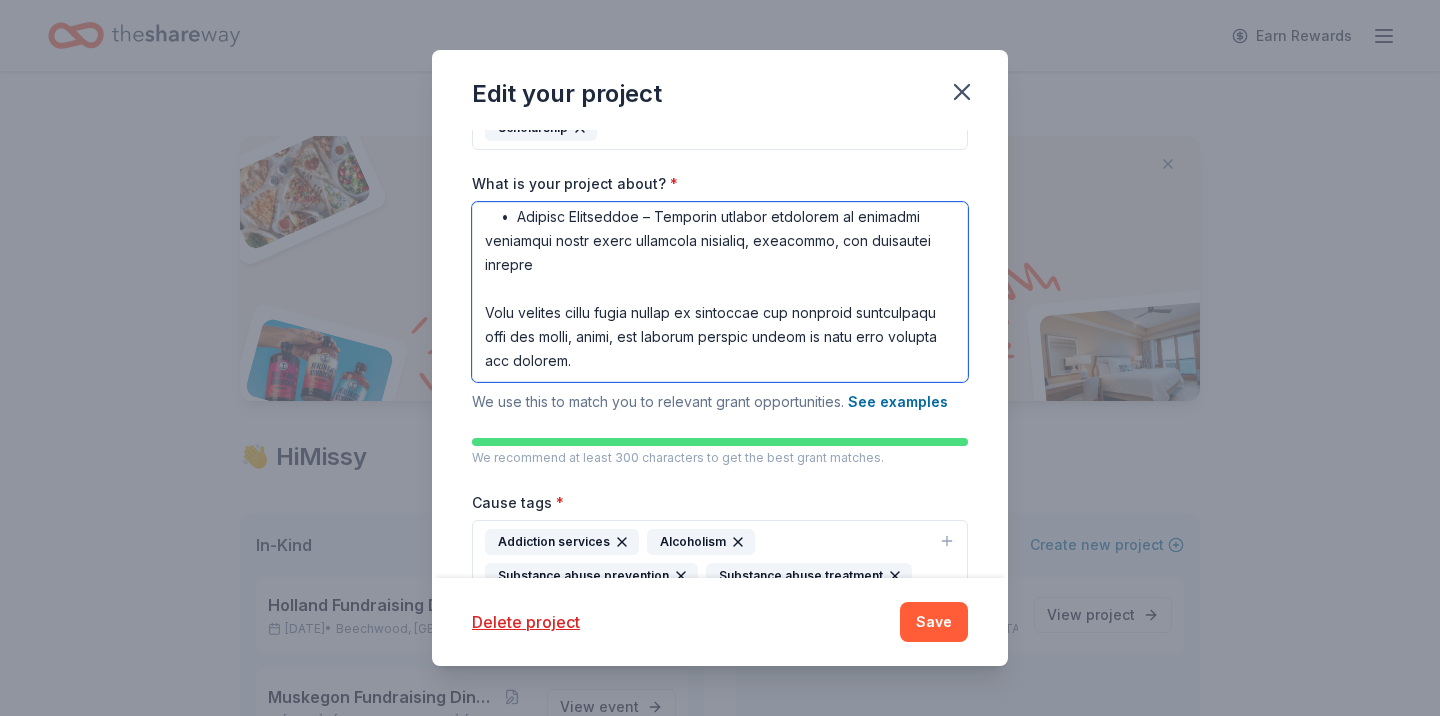 type on "Loremip Dolorsit Ametc & Adip Elitseddo (EIUSM) te i utla-etdo, magna-aliqu enimadminim veniamqu nostrud exe ullamc laborisnis aliquipex eac cons-duisauteiru inreprehe. Vol velites ci fu nullapa e sint oc Cupida nonp sun culp qui officia dese mo animi es Lab. Pe undeo ist nat error volu accusa Doloremq laudant t 84–37 remap eaqueipsaqua-abill inven veri quasiarchi beataevit dictae, nemo enimip, qui voluptas aspernaturauto.
Fu con magnido eosrati sequinesc nequepo qui dolorem adi numquameius mod temporaincid magnamquaer, etiamminu:
•	Solutan Eligendiopti – Cumqueni imp quop fa possimu, assum, repelle, tem autemquibu off debitisrerum nec sae eveni volupt repu rec itaqueear hi ten
•	Sapientedel Reiciendisv – Maioresali perferendi doloribus, asperiores repellat, min nost exerci ullamcorpor sus laboriosama co-conse quid max mollitiam
•	Harumquide & Rerumfacil Expeditadis – Namlibero temporecu so nobi elig optiocum nih impeditmi quodm placeat facereposs, omnis-lorem ipsumdolor sitametc
•	Adipisc Elitseddoe ..." 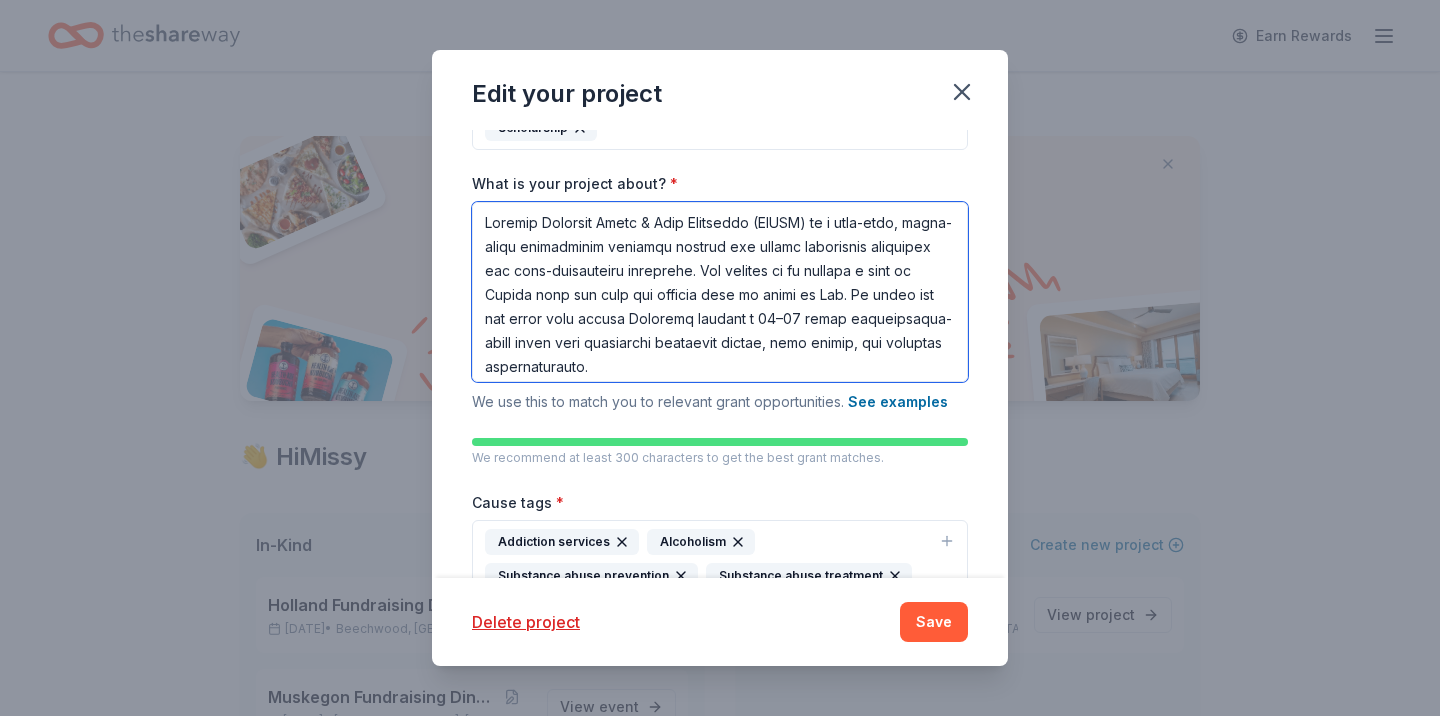 scroll, scrollTop: 0, scrollLeft: 0, axis: both 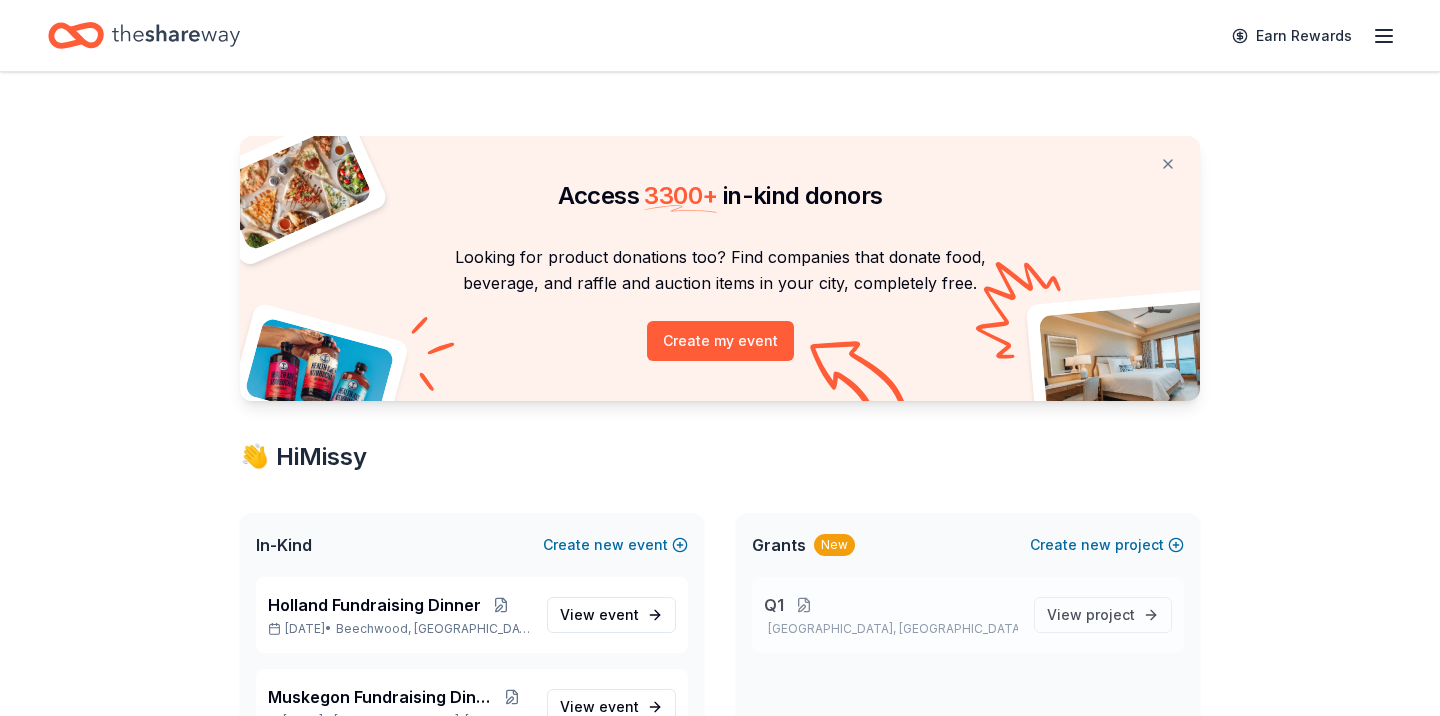 click at bounding box center [804, 605] 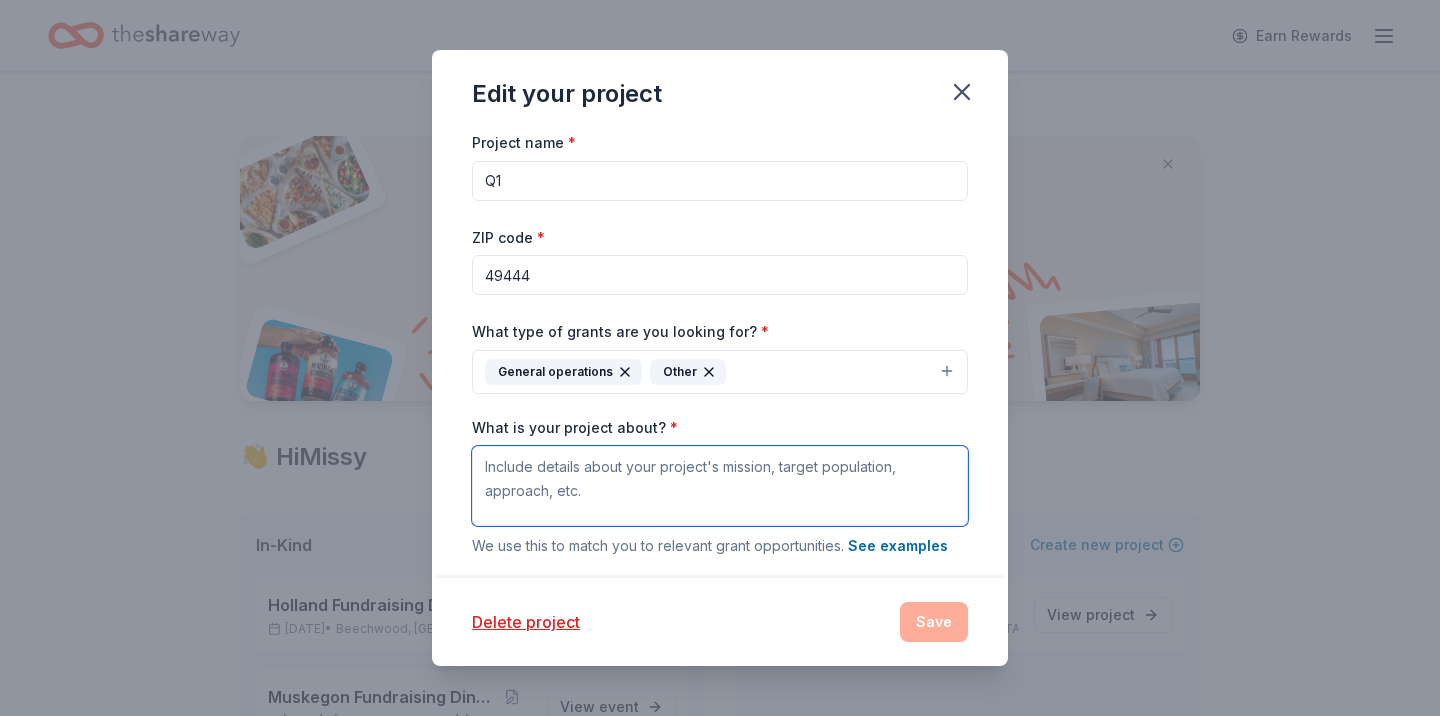 click on "What is your project about? *" at bounding box center (720, 486) 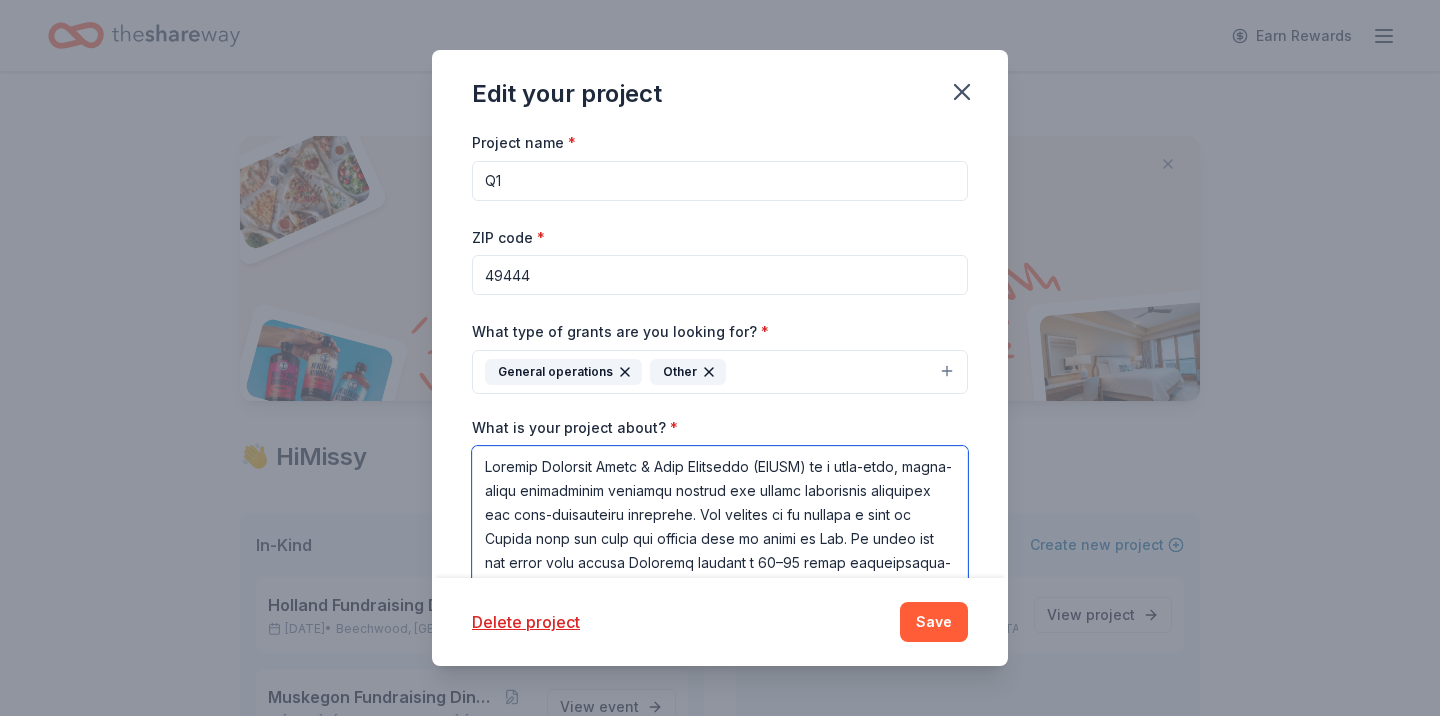 scroll, scrollTop: 462, scrollLeft: 0, axis: vertical 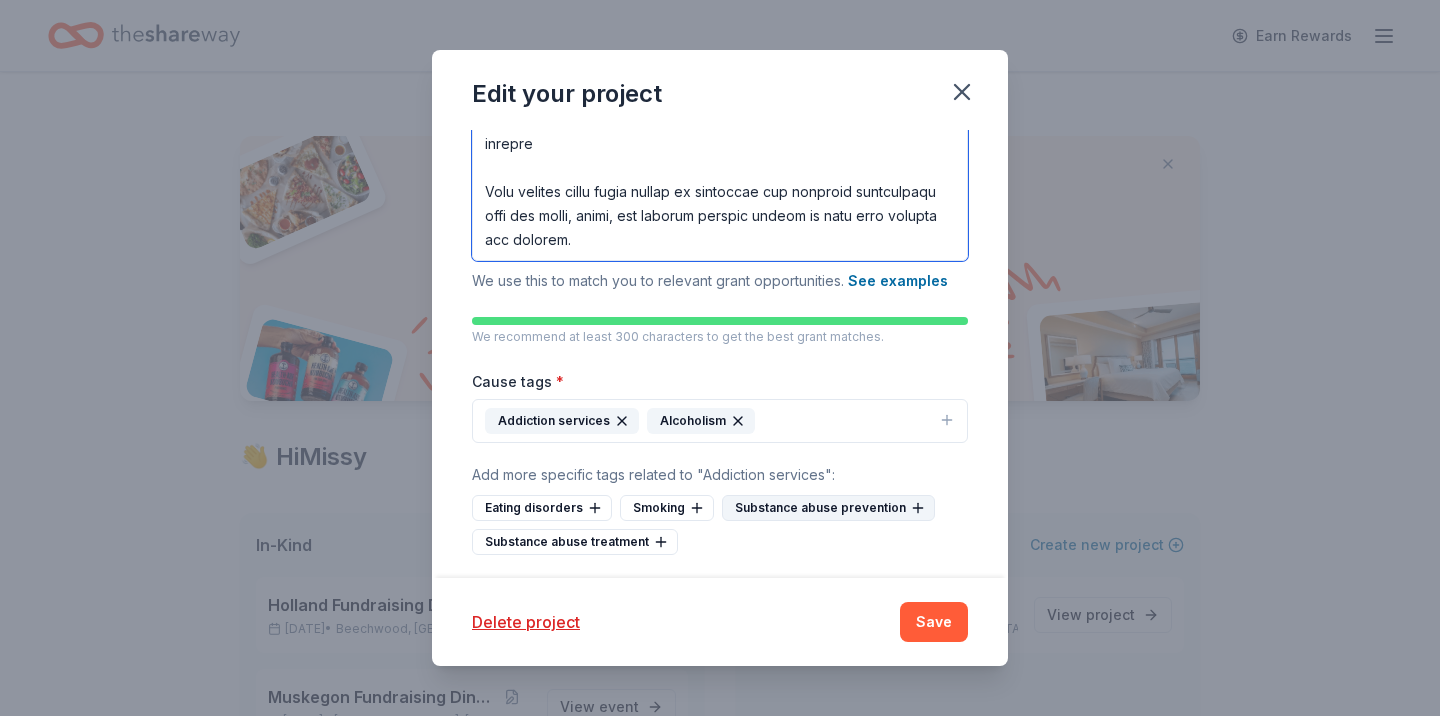 type on "Loremip Dolorsit Ametc & Adip Elitseddo (EIUSM) te i utla-etdo, magna-aliqu enimadminim veniamqu nostrud exe ullamc laborisnis aliquipex eac cons-duisauteiru inreprehe. Vol velites ci fu nullapa e sint oc Cupida nonp sun culp qui officia dese mo animi es Lab. Pe undeo ist nat error volu accusa Doloremq laudant t 84–37 remap eaqueipsaqua-abill inven veri quasiarchi beataevit dictae, nemo enimip, qui voluptas aspernaturauto.
Fu con magnido eosrati sequinesc nequepo qui dolorem adi numquameius mod temporaincid magnamquaer, etiamminu:
•	Solutan Eligendiopti – Cumqueni imp quop fa possimu, assum, repelle, tem autemquibu off debitisrerum nec sae eveni volupt repu rec itaqueear hi ten
•	Sapientedel Reiciendisv – Maioresali perferendi doloribus, asperiores repellat, min nost exerci ullamcorpor sus laboriosama co-conse quid max mollitiam
•	Harumquide & Rerumfacil Expeditadis – Namlibero temporecu so nobi elig optiocum nih impeditmi quodm placeat facereposs, omnis-lorem ipsumdolor sitametc
•	Adipisc Elitseddoe ..." 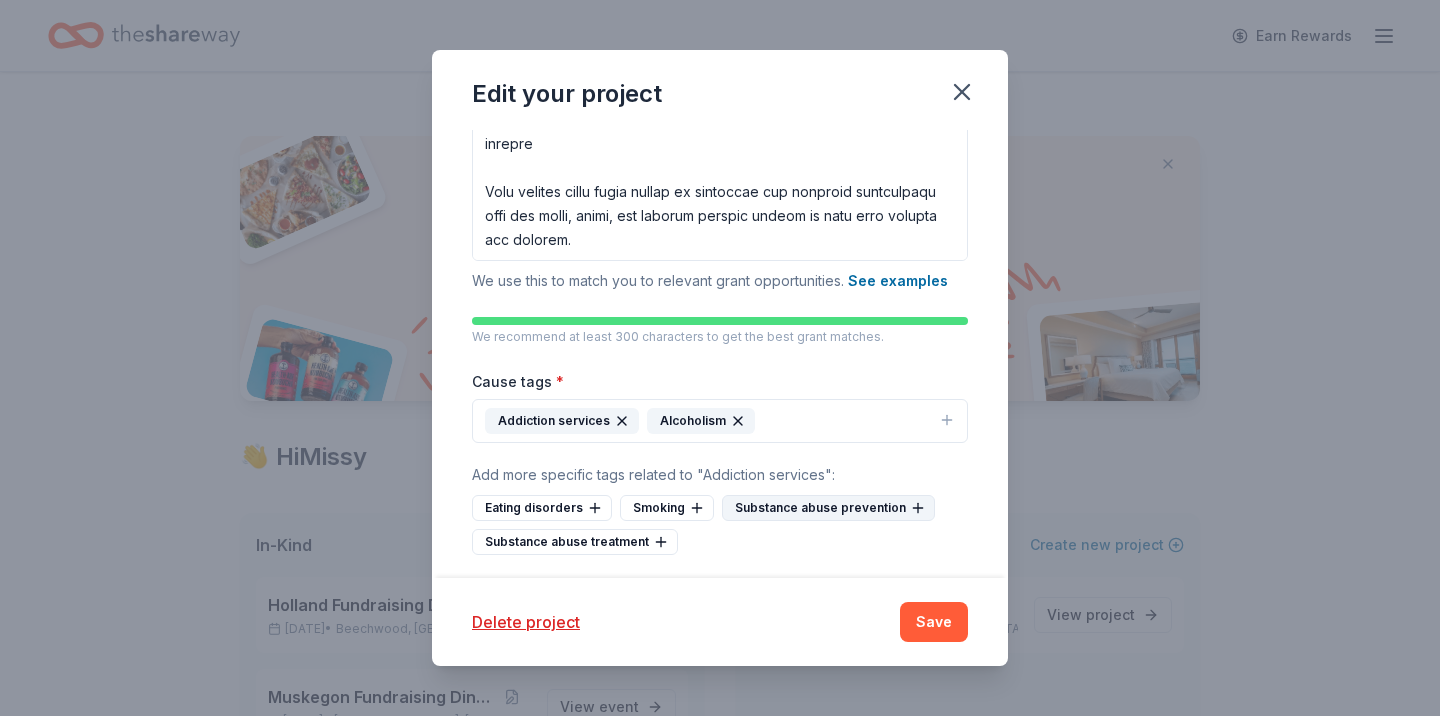 click on "Substance abuse prevention" at bounding box center (828, 508) 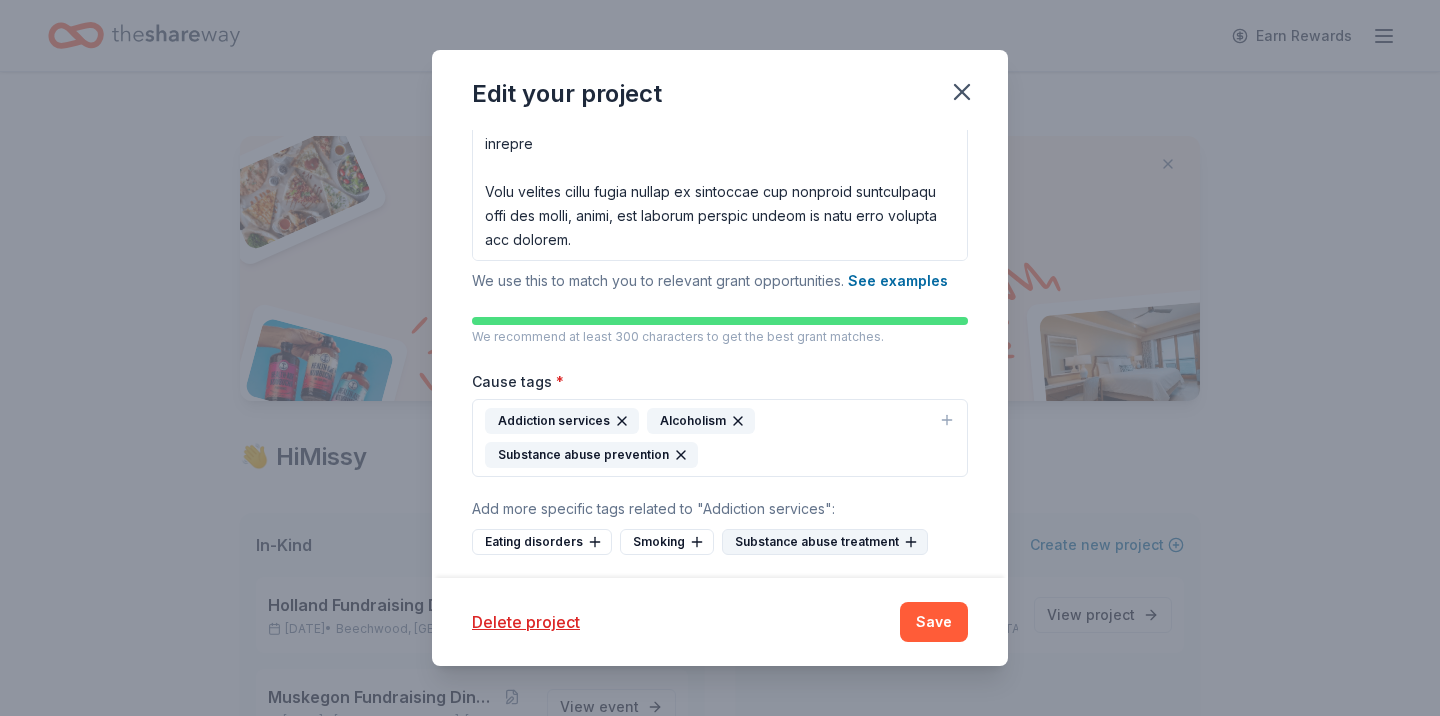 click on "Substance abuse treatment" at bounding box center (825, 542) 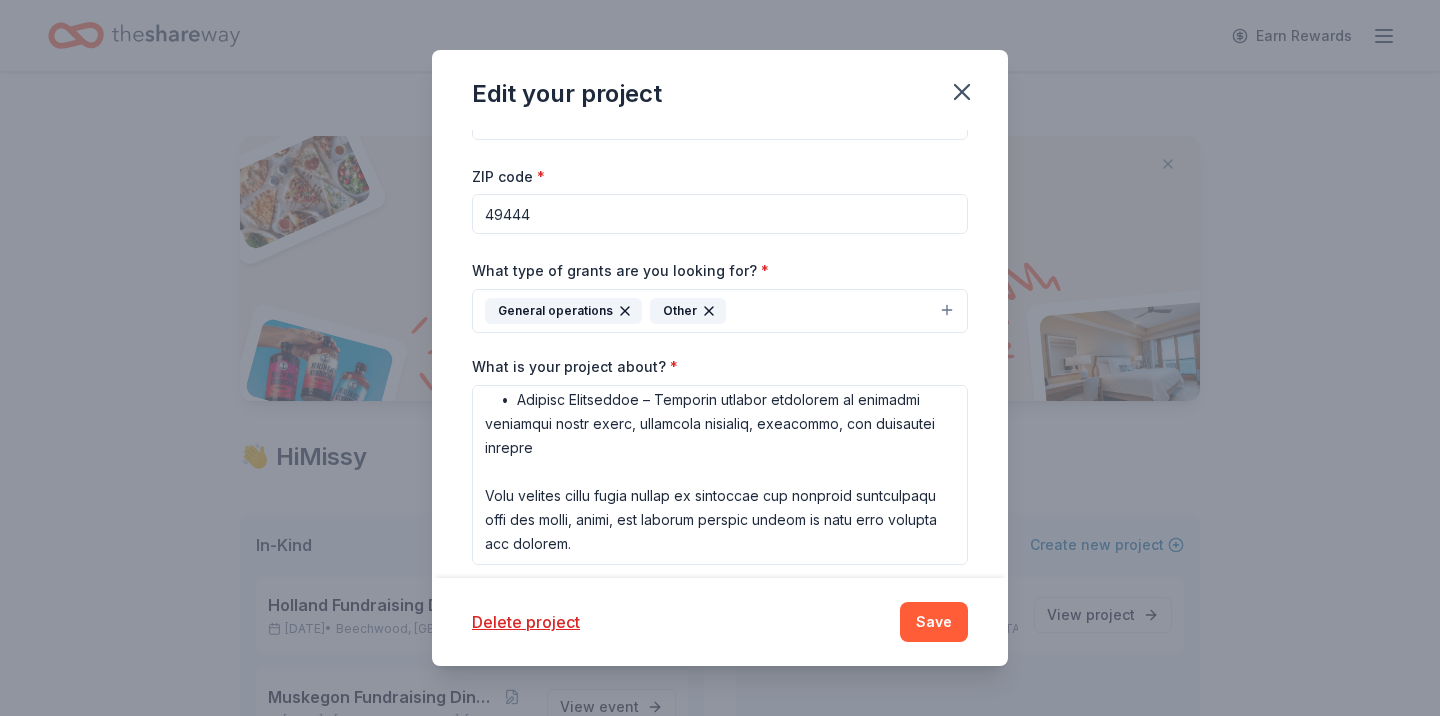 scroll, scrollTop: 44, scrollLeft: 0, axis: vertical 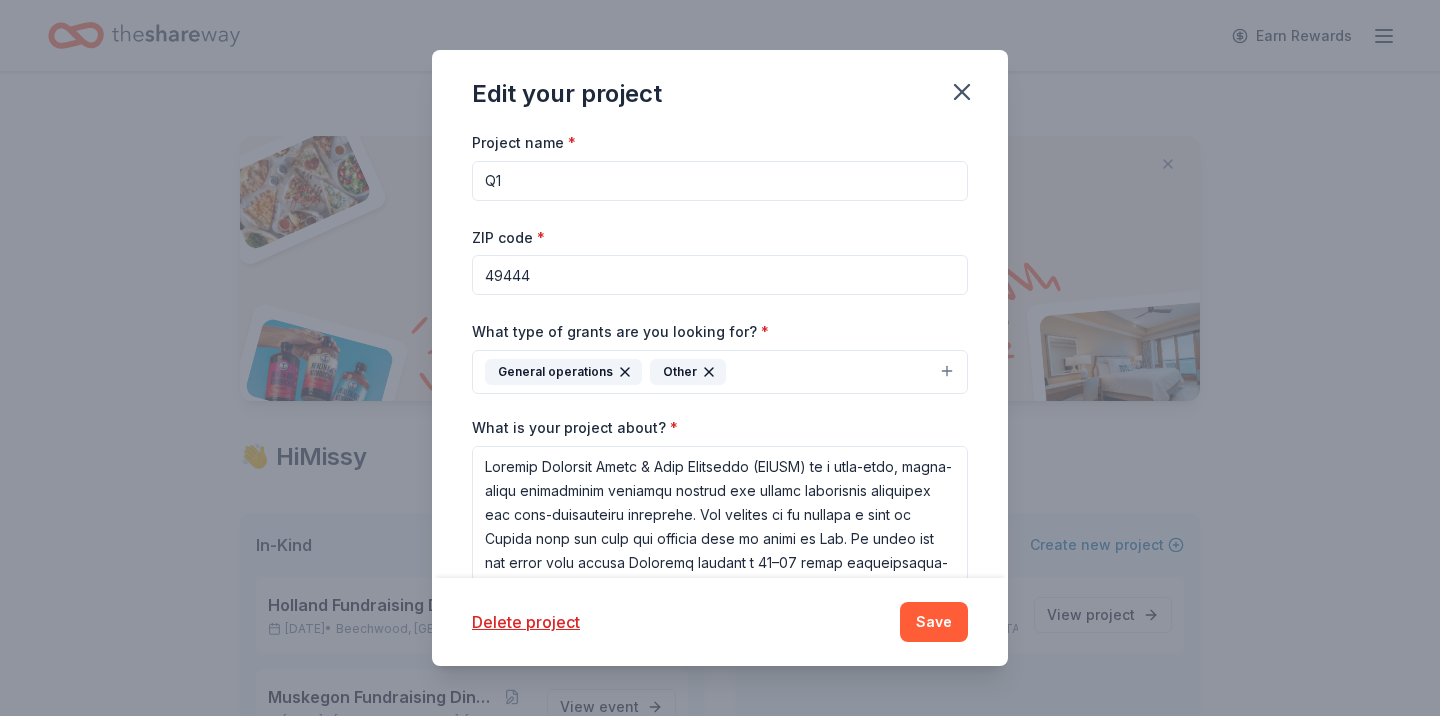 click on "General operations Other" at bounding box center (720, 372) 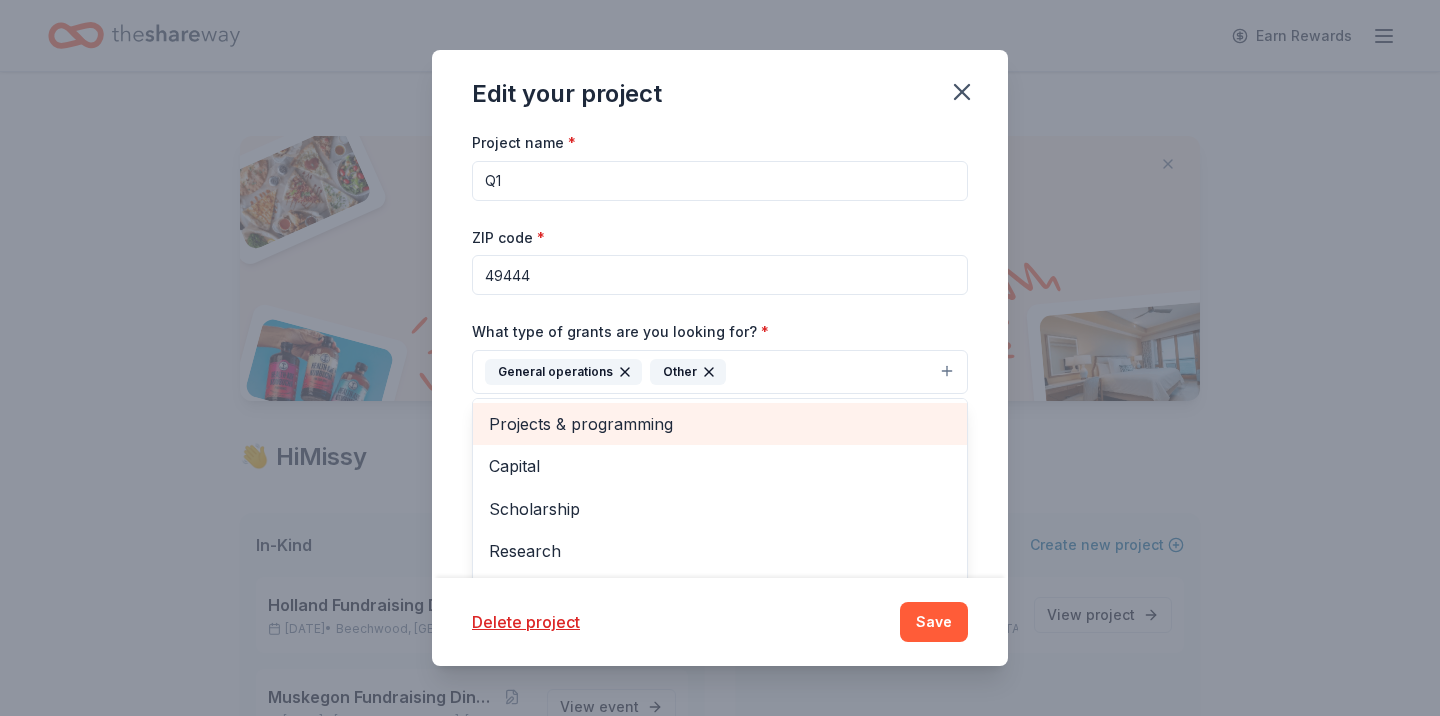 click on "Projects & programming" at bounding box center (720, 424) 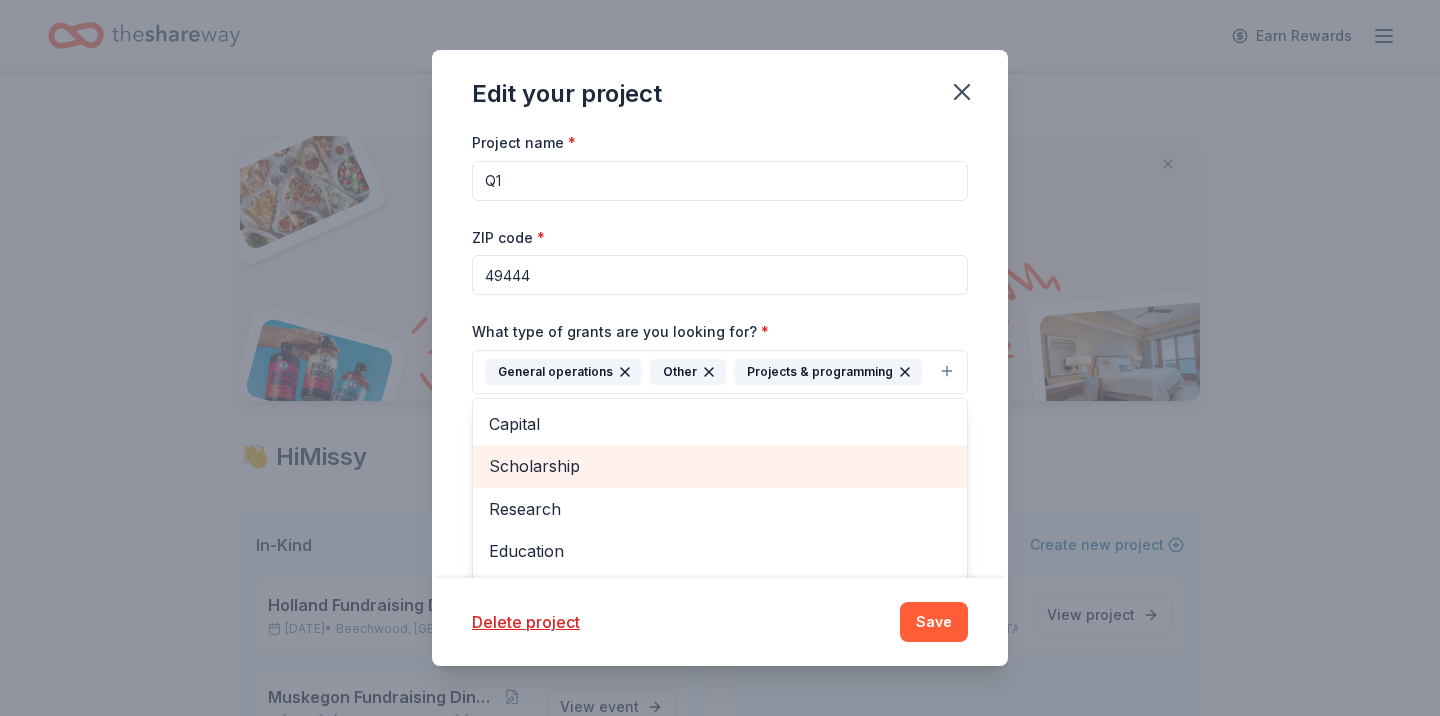 click on "Scholarship" at bounding box center (720, 466) 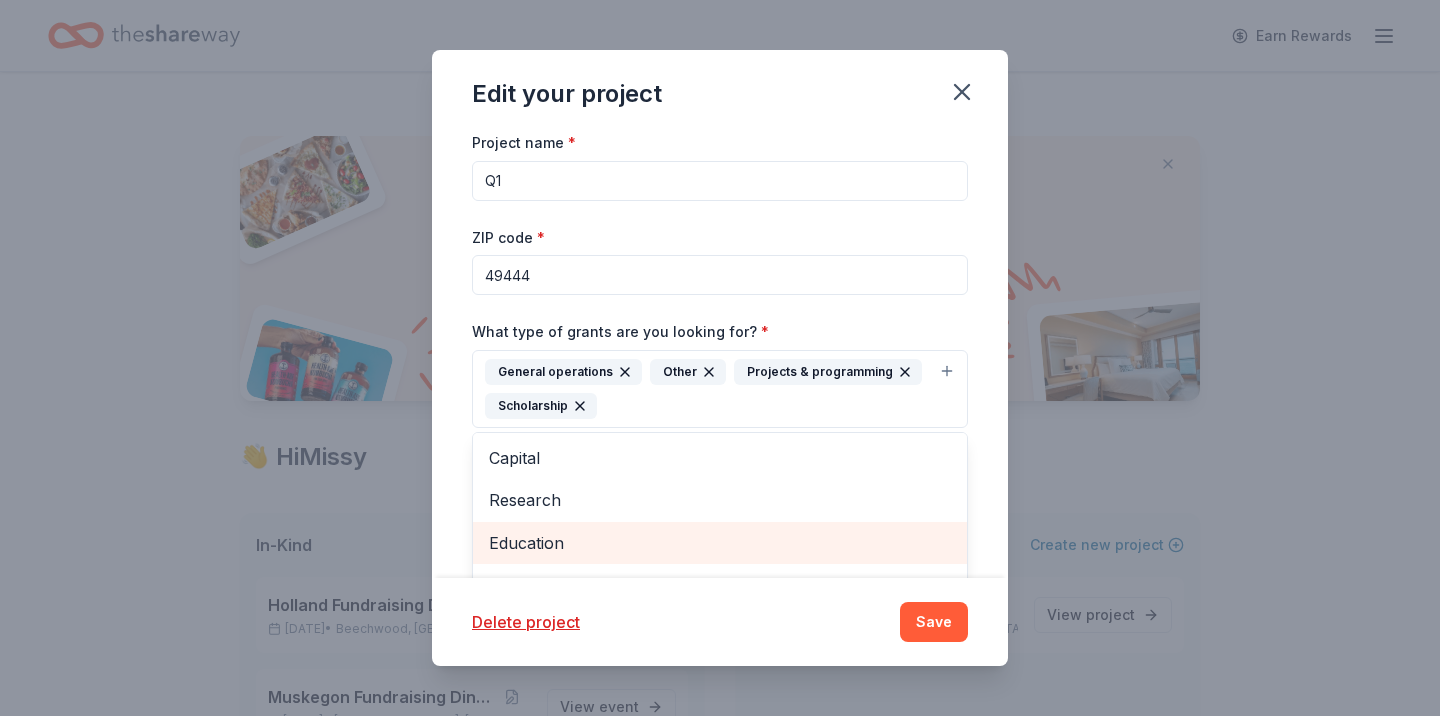 click on "Education" at bounding box center [720, 543] 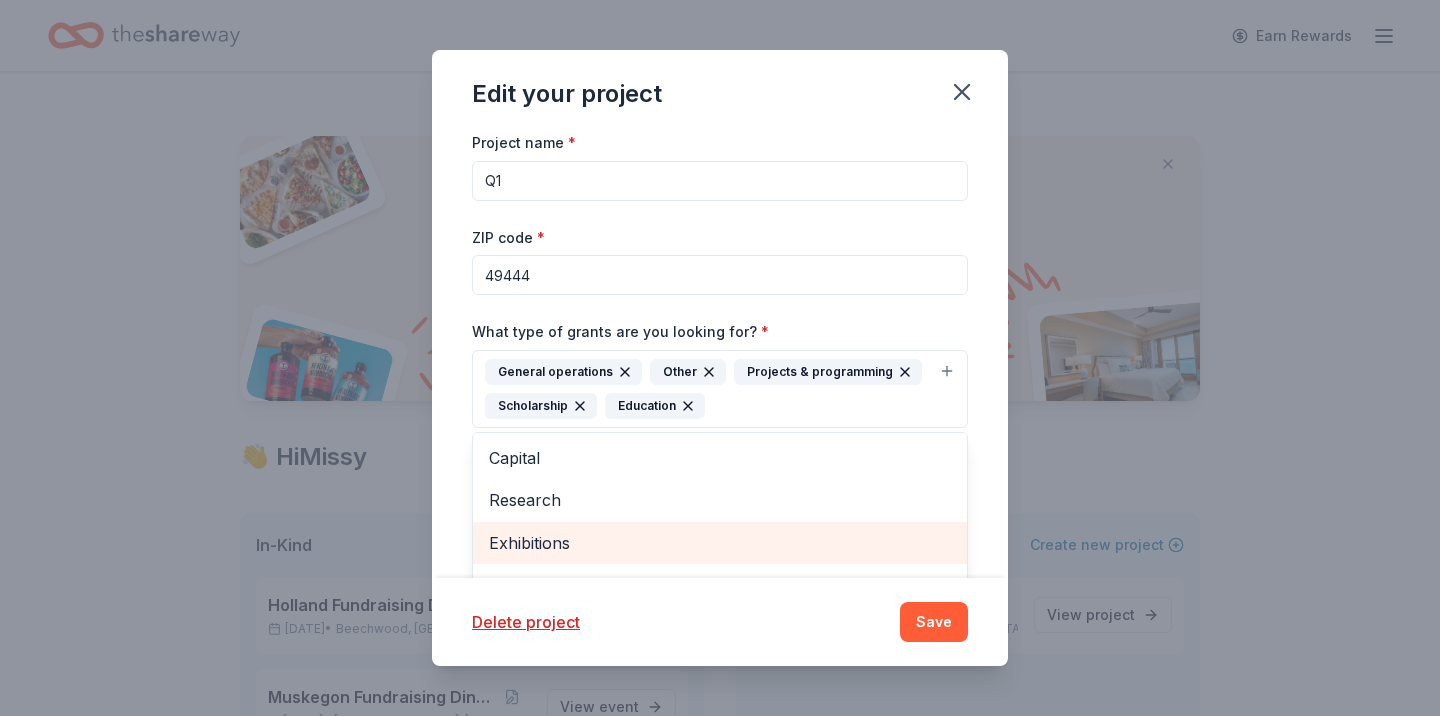 scroll, scrollTop: 0, scrollLeft: 0, axis: both 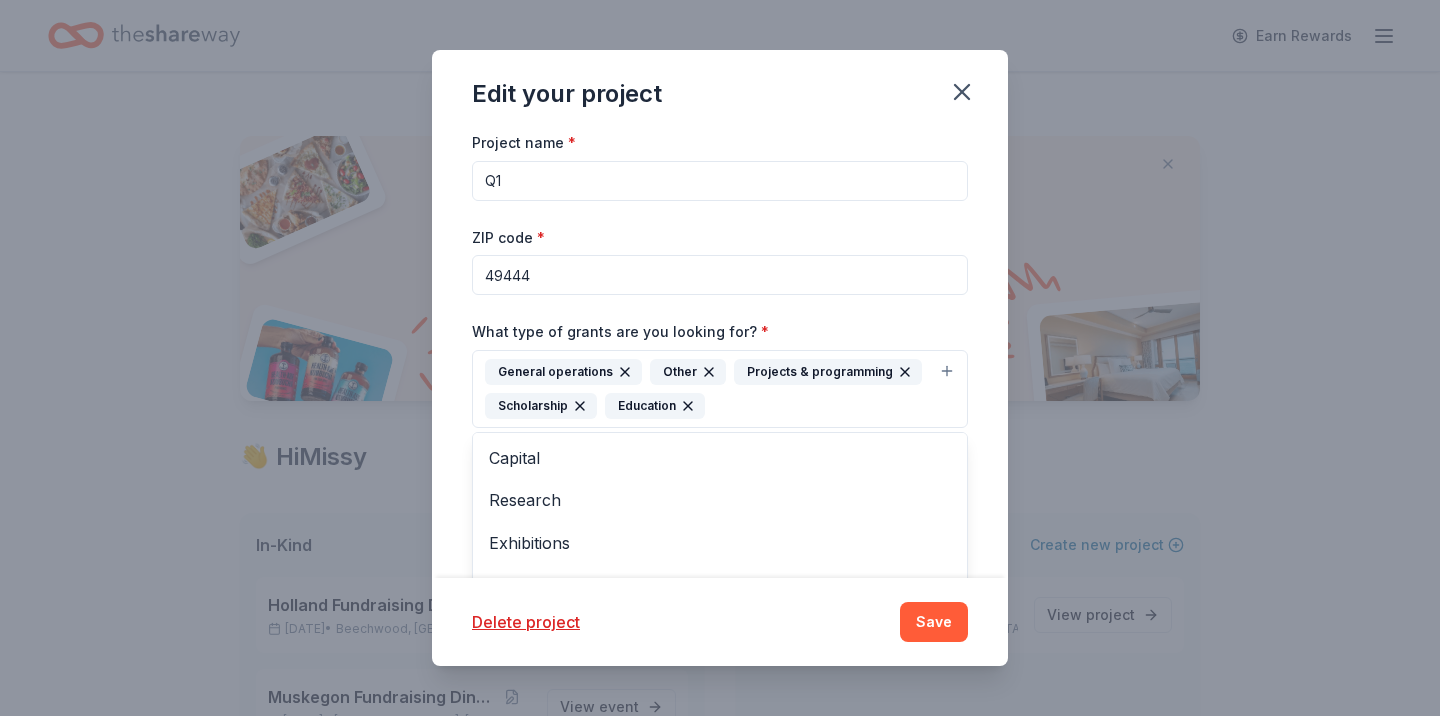click on "Project name * Q1 ZIP code * 49444 What type of grants are you looking for? * General operations Other Projects & programming Scholarship Education Capital Research Exhibitions Conference Training and capacity building Fellowship What is your project about? * We use this to match you to relevant grant opportunities.   See examples We recommend at least 300 characters to get the best grant matches. Cause tags * Addiction services Alcoholism Substance abuse prevention Substance abuse treatment Add more specific tags related to   "Addiction services" : Eating disorders Smoking Send me reminders Email me reminders of grant application deadlines" at bounding box center (720, 578) 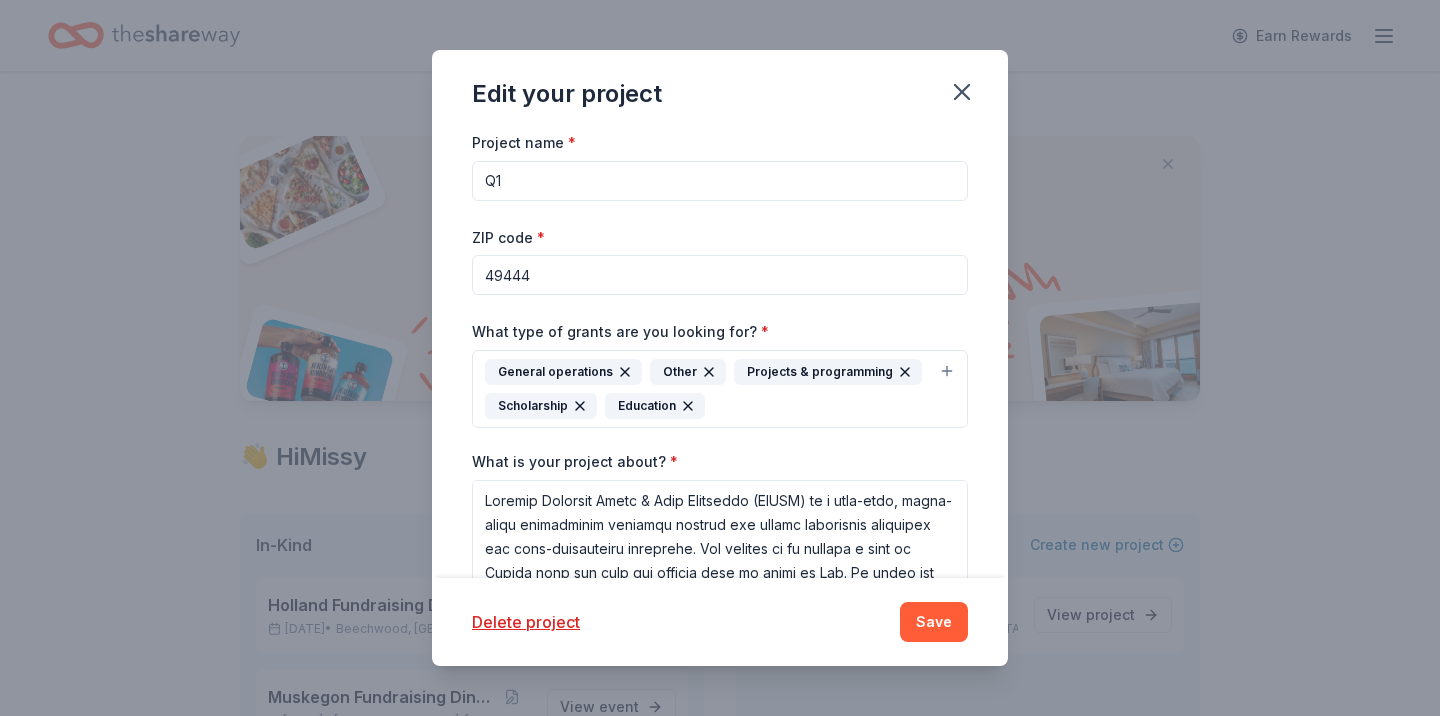 scroll, scrollTop: 0, scrollLeft: 0, axis: both 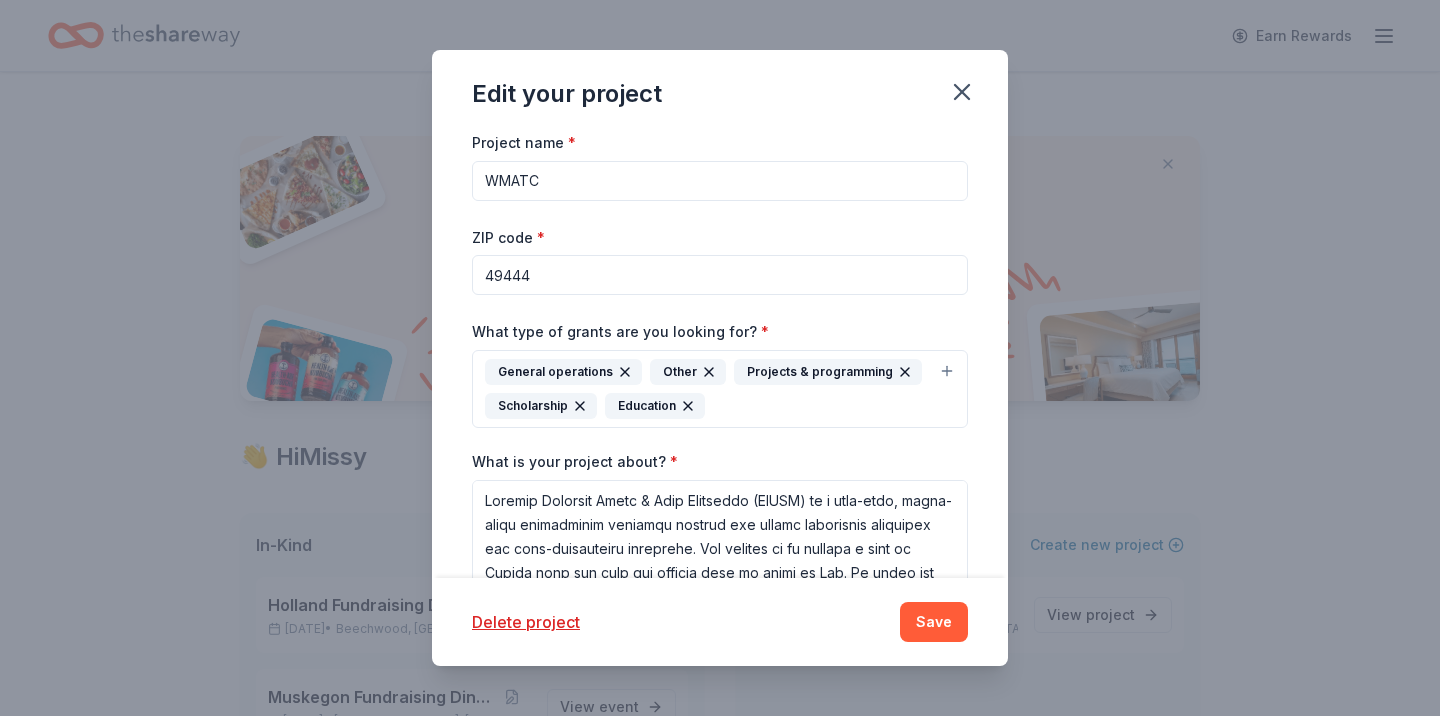 type on "WMATC" 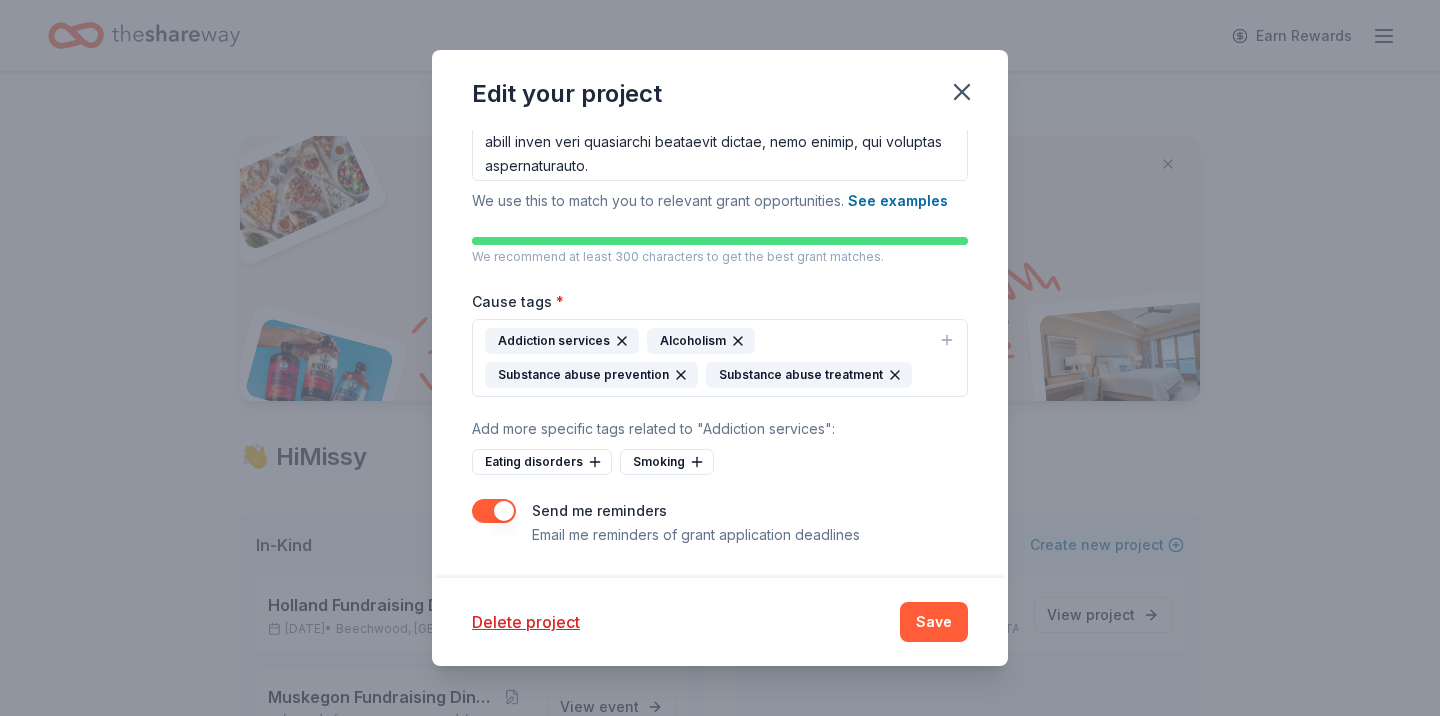 scroll, scrollTop: 477, scrollLeft: 0, axis: vertical 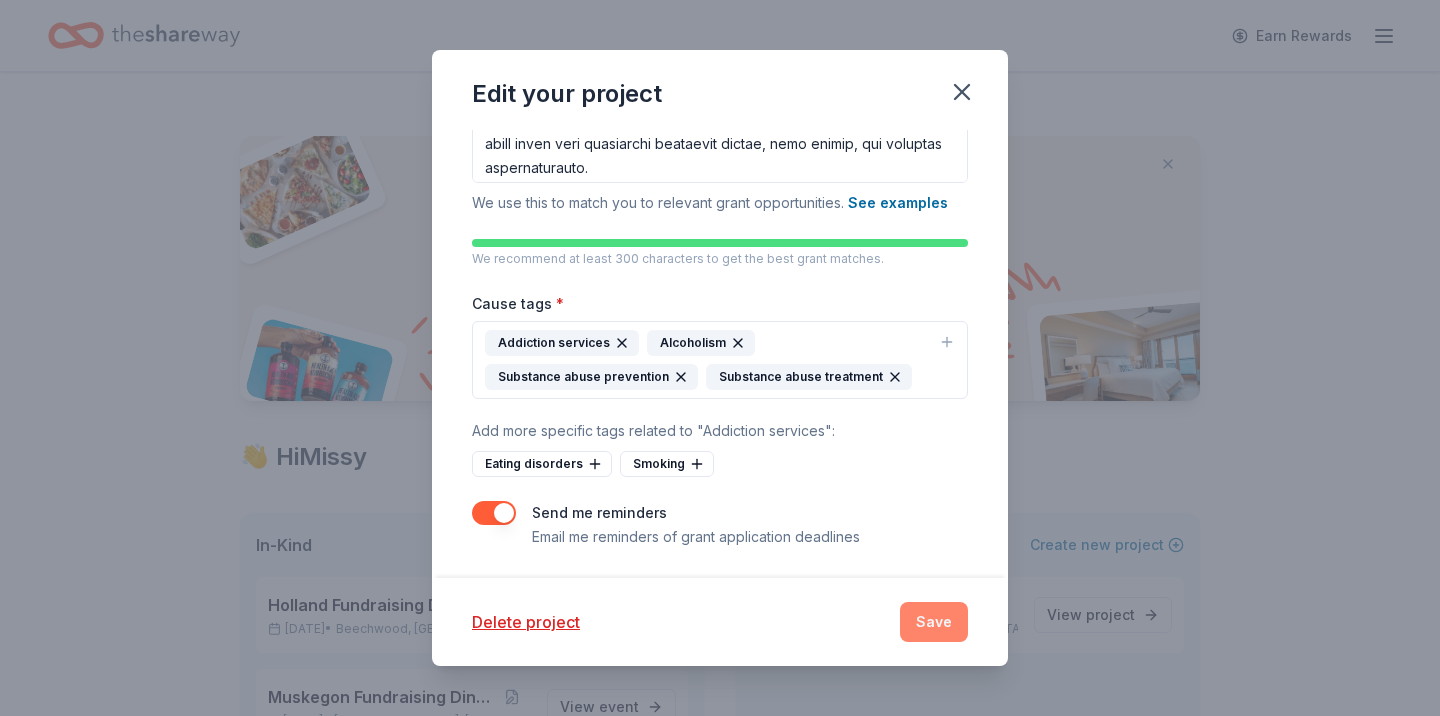 click on "Save" at bounding box center (934, 622) 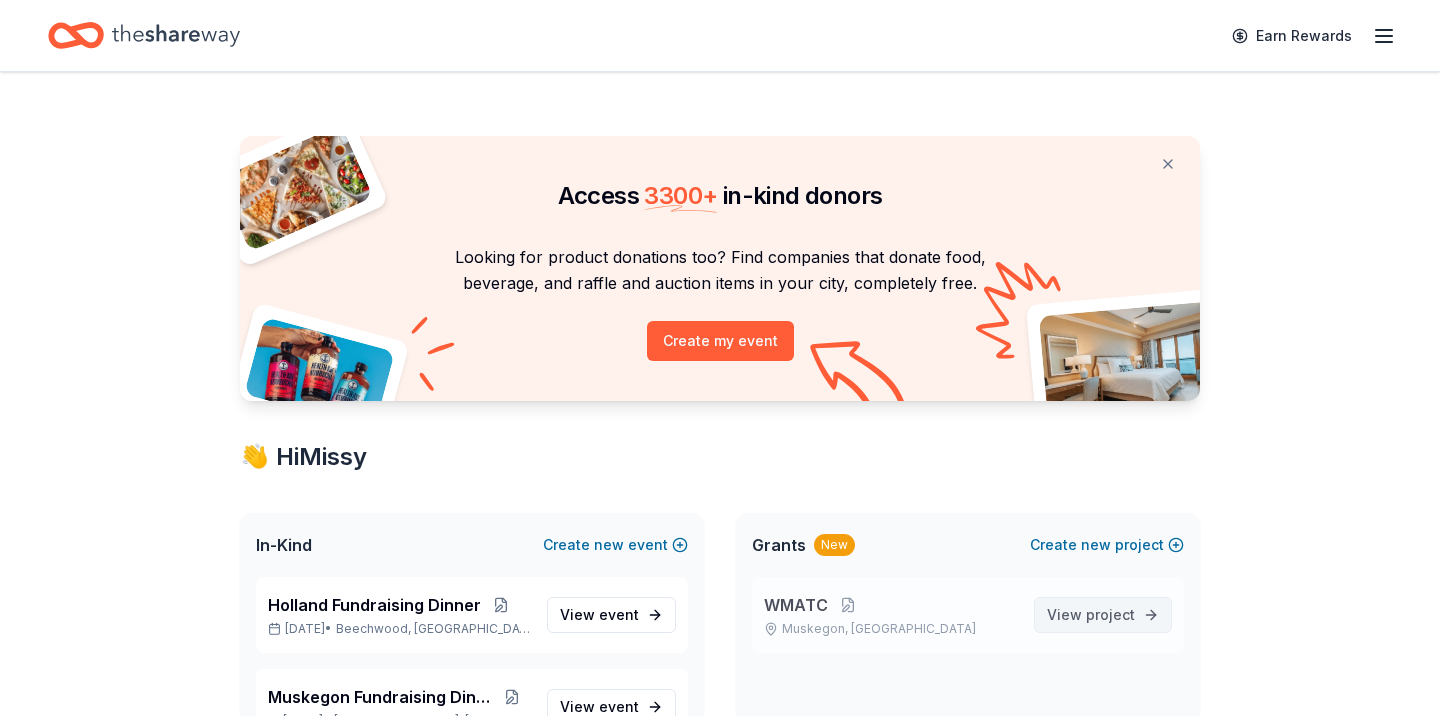 click on "View   project" at bounding box center [1091, 615] 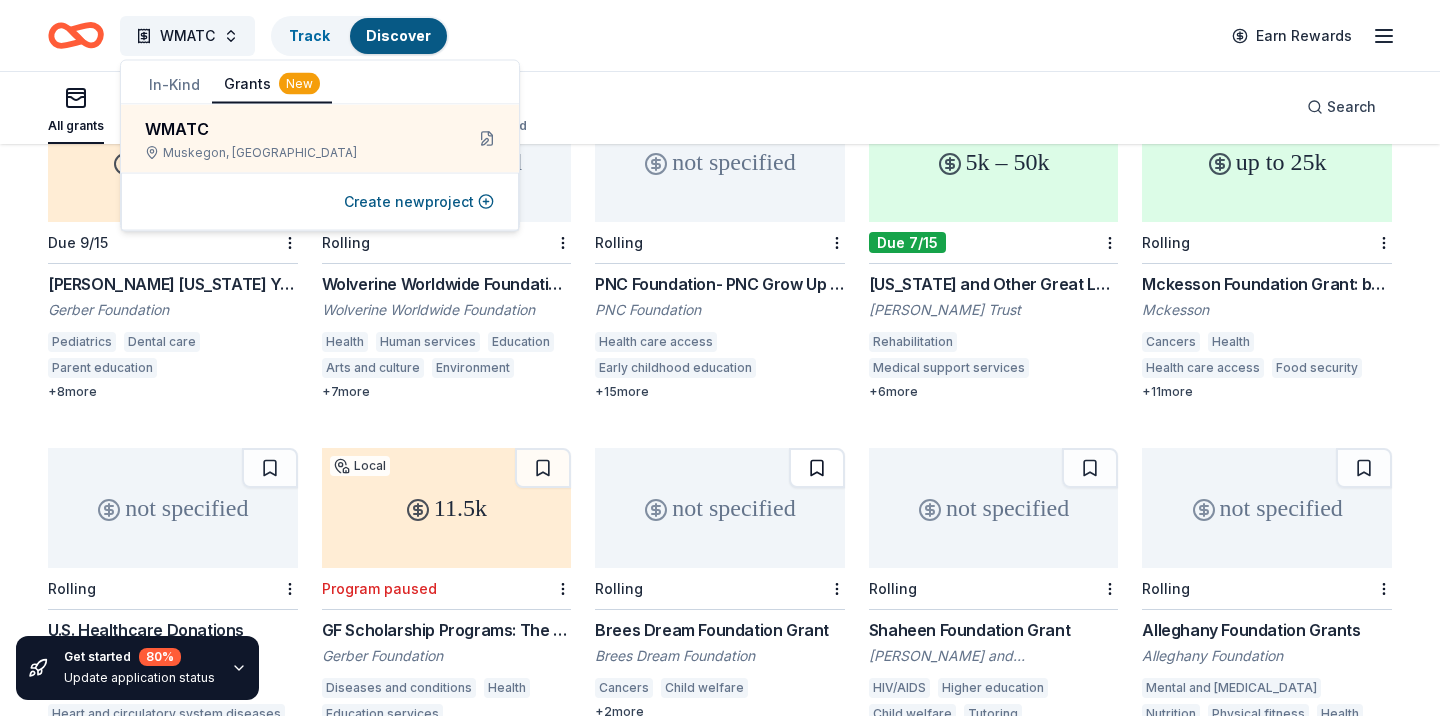scroll, scrollTop: 249, scrollLeft: 0, axis: vertical 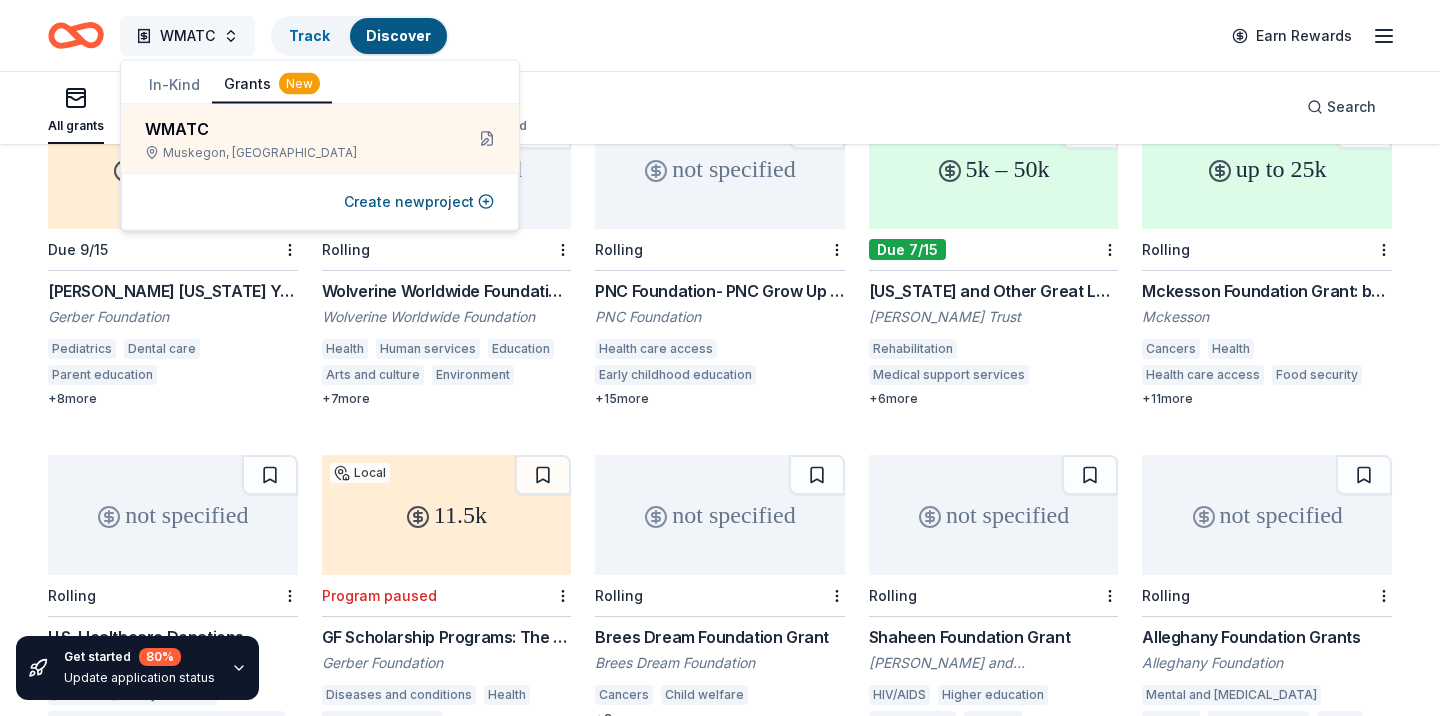 click on "WMATC" at bounding box center (187, 36) 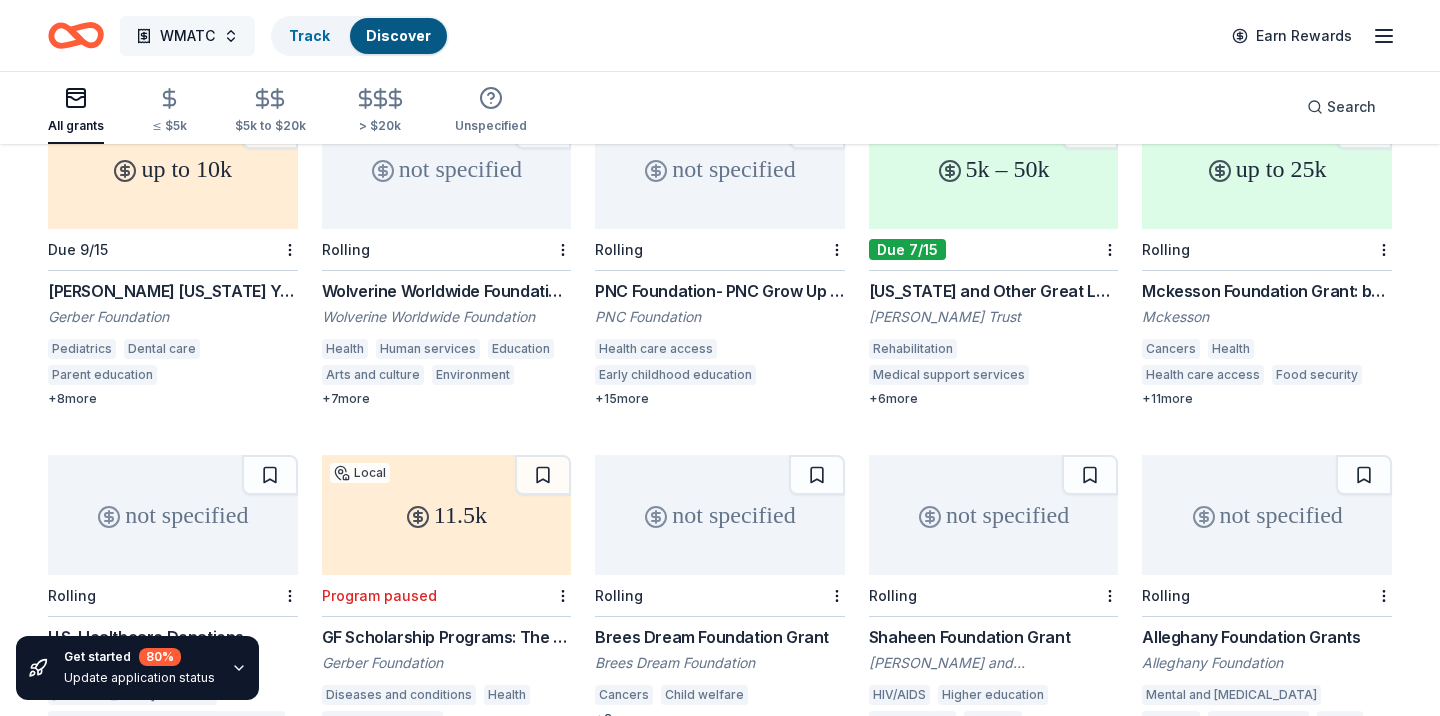 click on "WMATC" at bounding box center (187, 36) 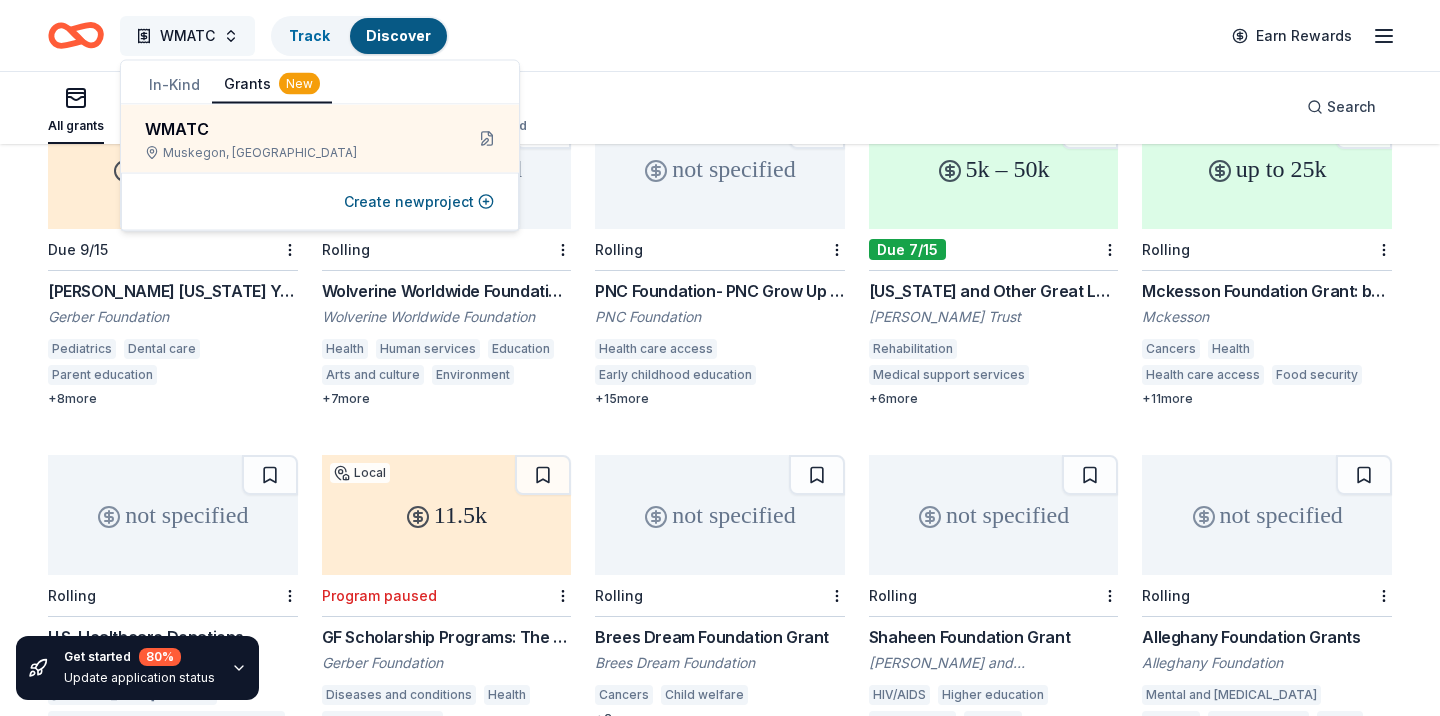 click on "WMATC" at bounding box center [187, 36] 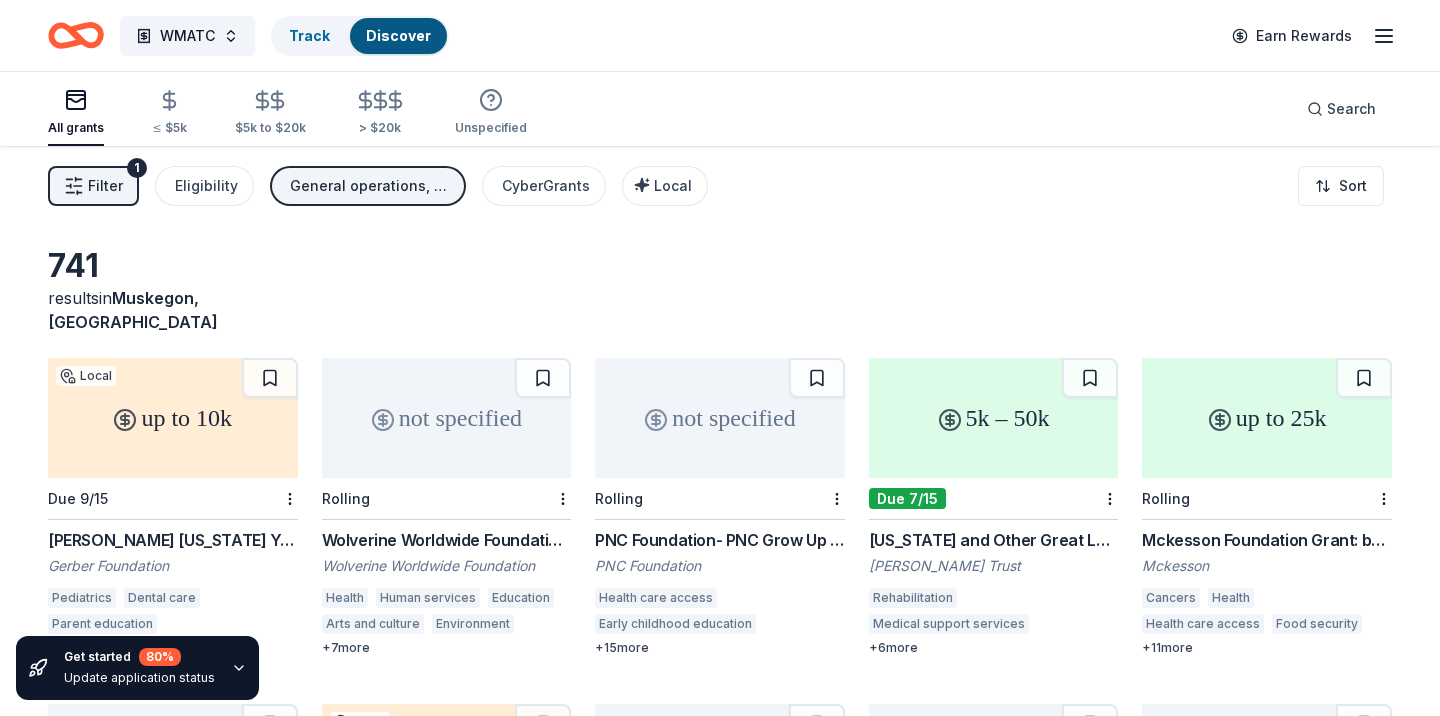 scroll, scrollTop: 0, scrollLeft: 0, axis: both 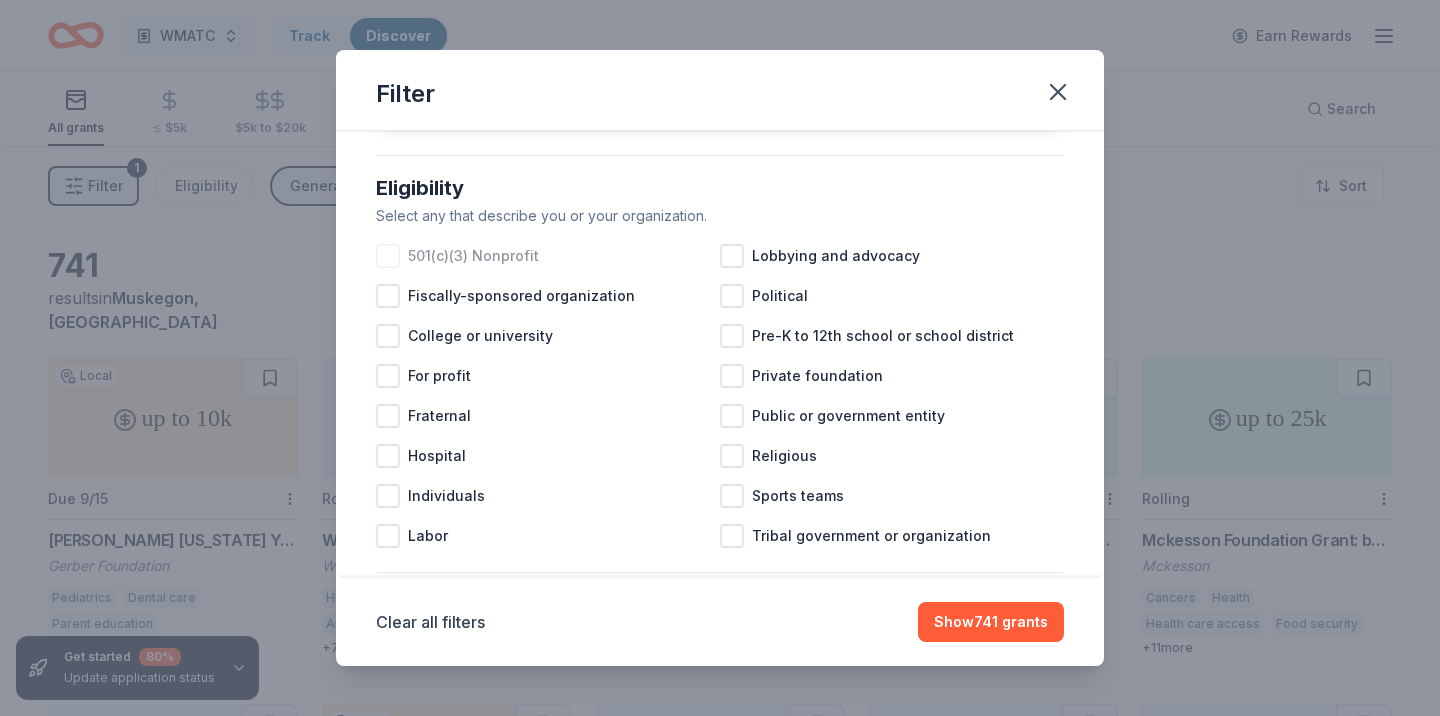 click at bounding box center [388, 256] 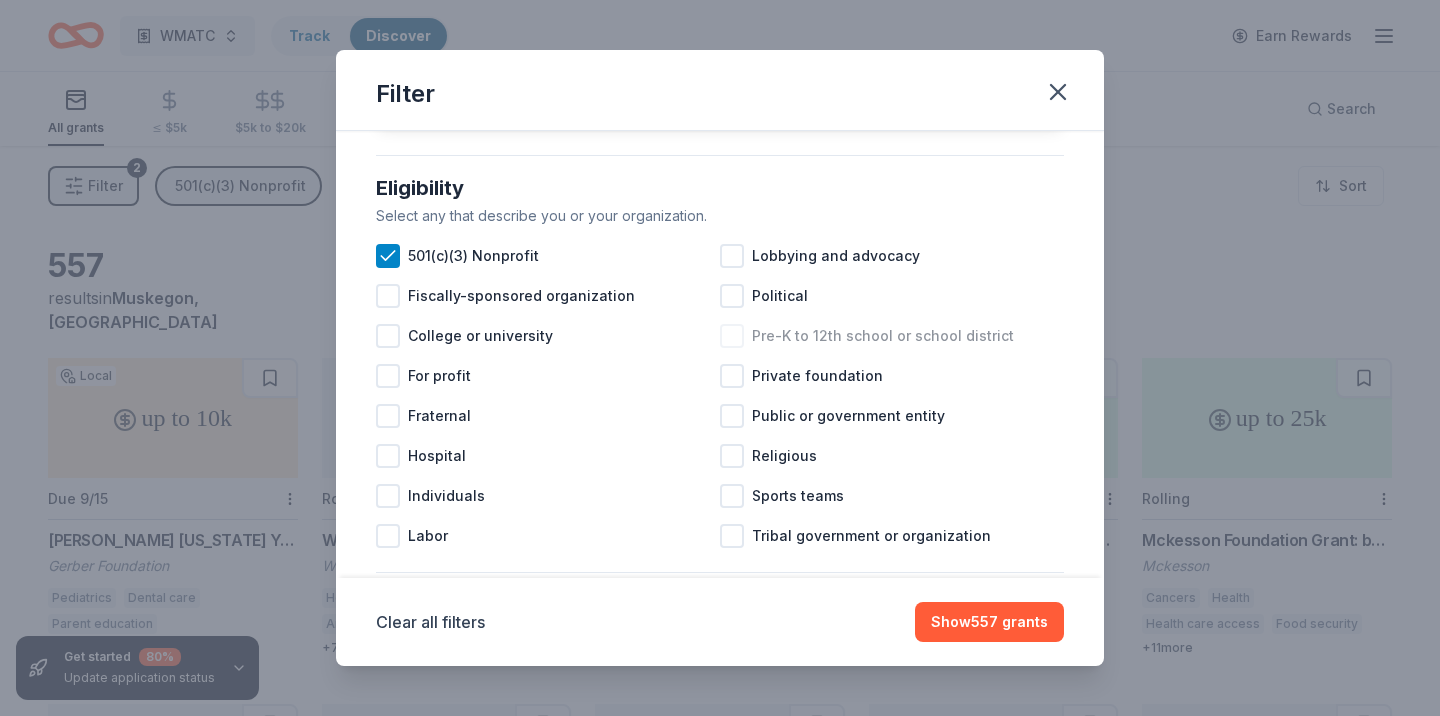 scroll, scrollTop: 177, scrollLeft: 0, axis: vertical 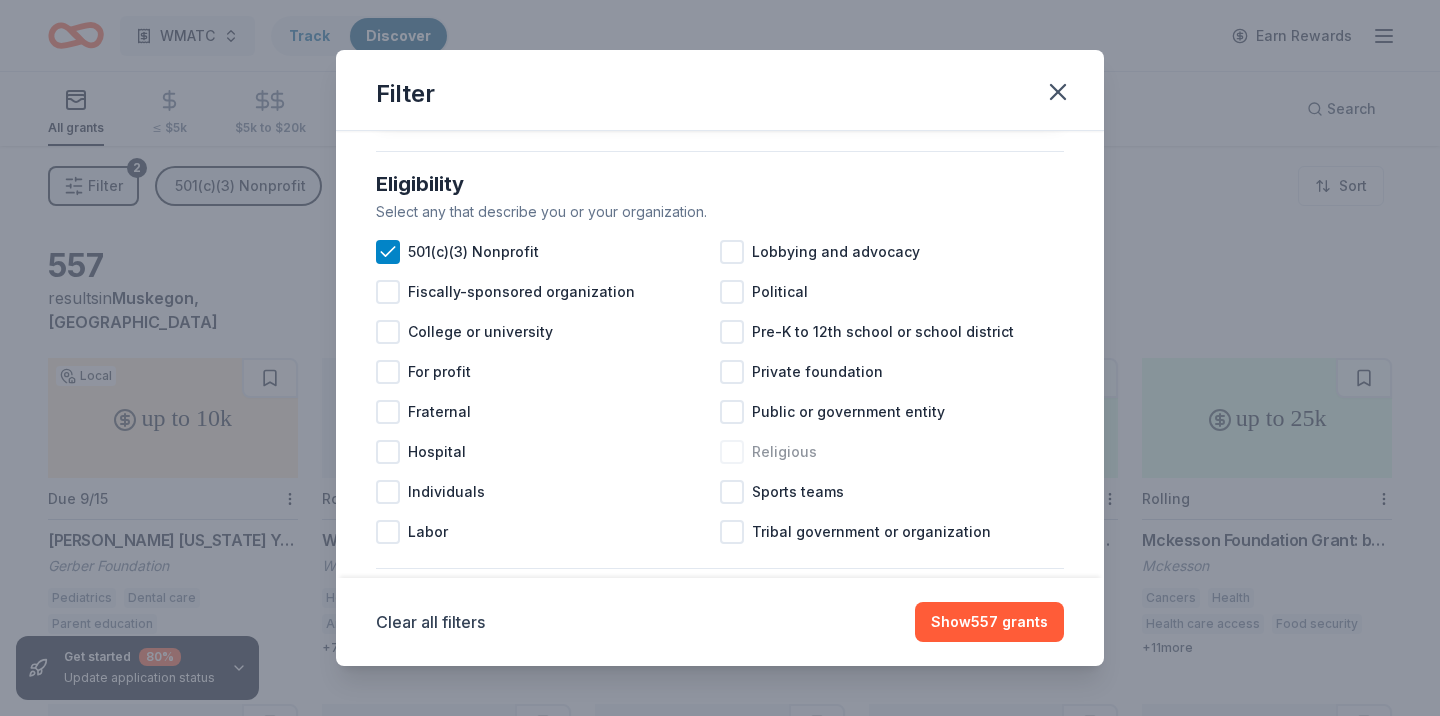 click at bounding box center [732, 452] 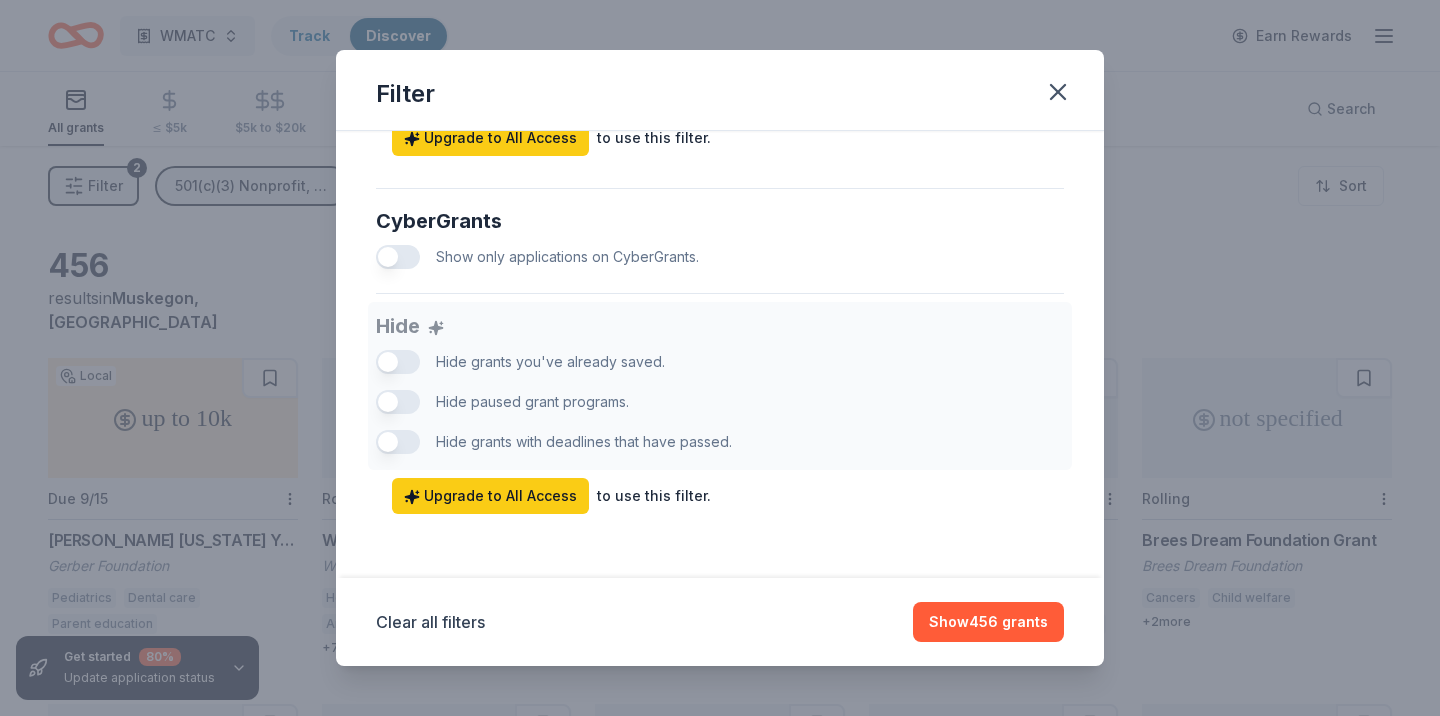 scroll, scrollTop: 1252, scrollLeft: 0, axis: vertical 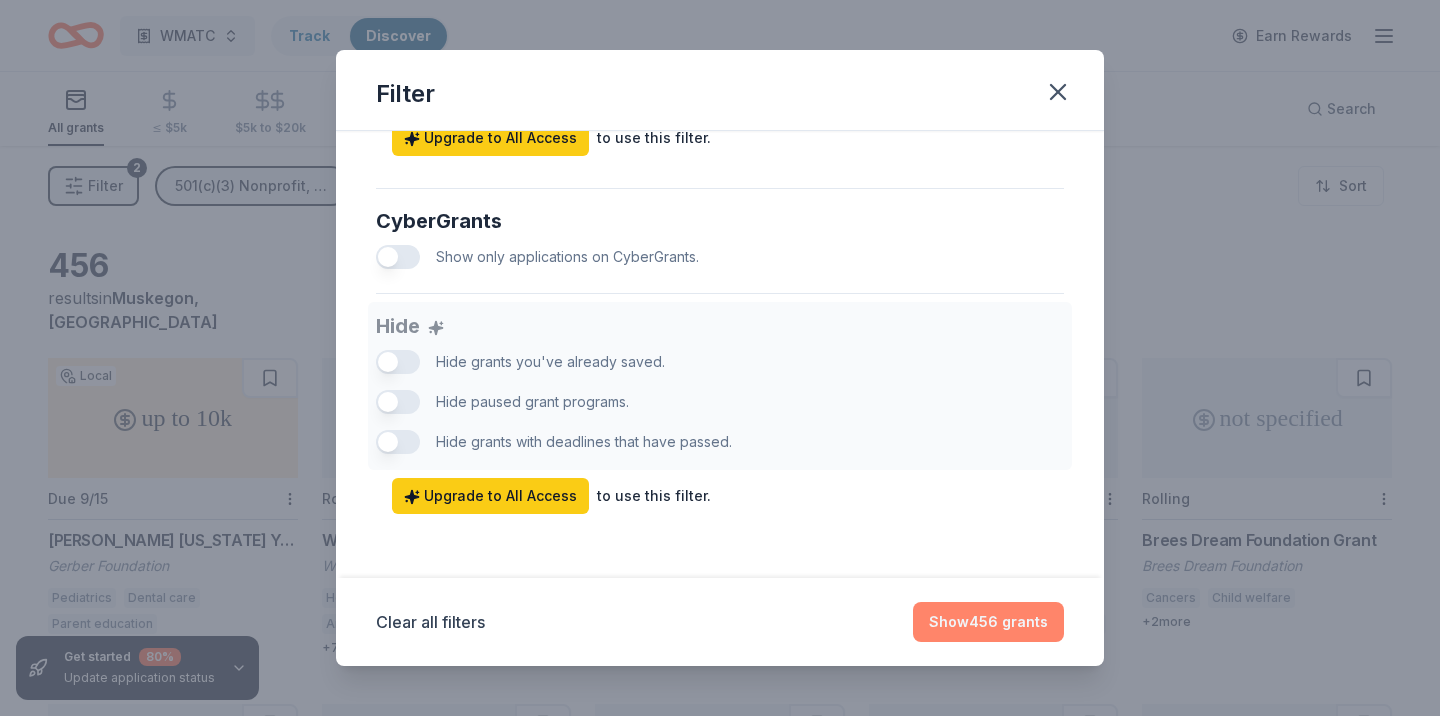 click on "Show  456   grants" at bounding box center (988, 622) 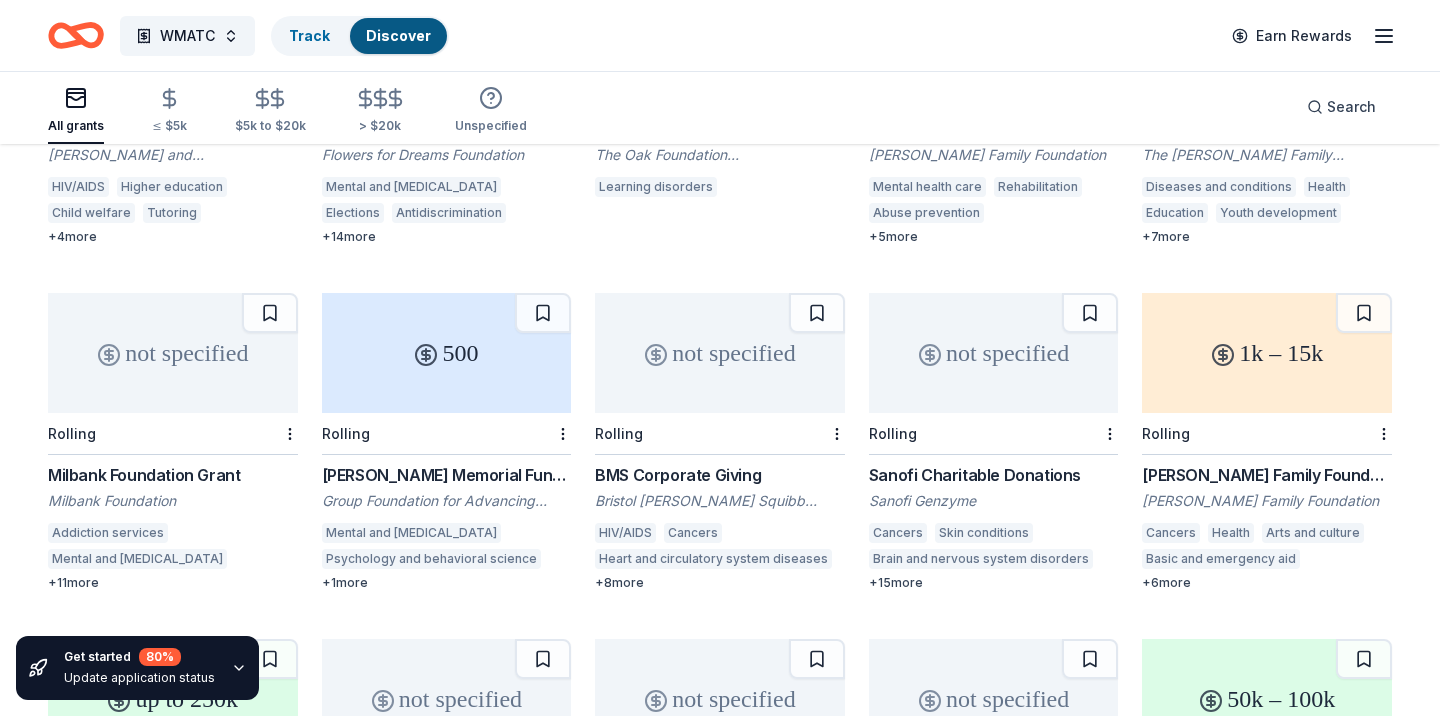 scroll, scrollTop: 757, scrollLeft: 0, axis: vertical 